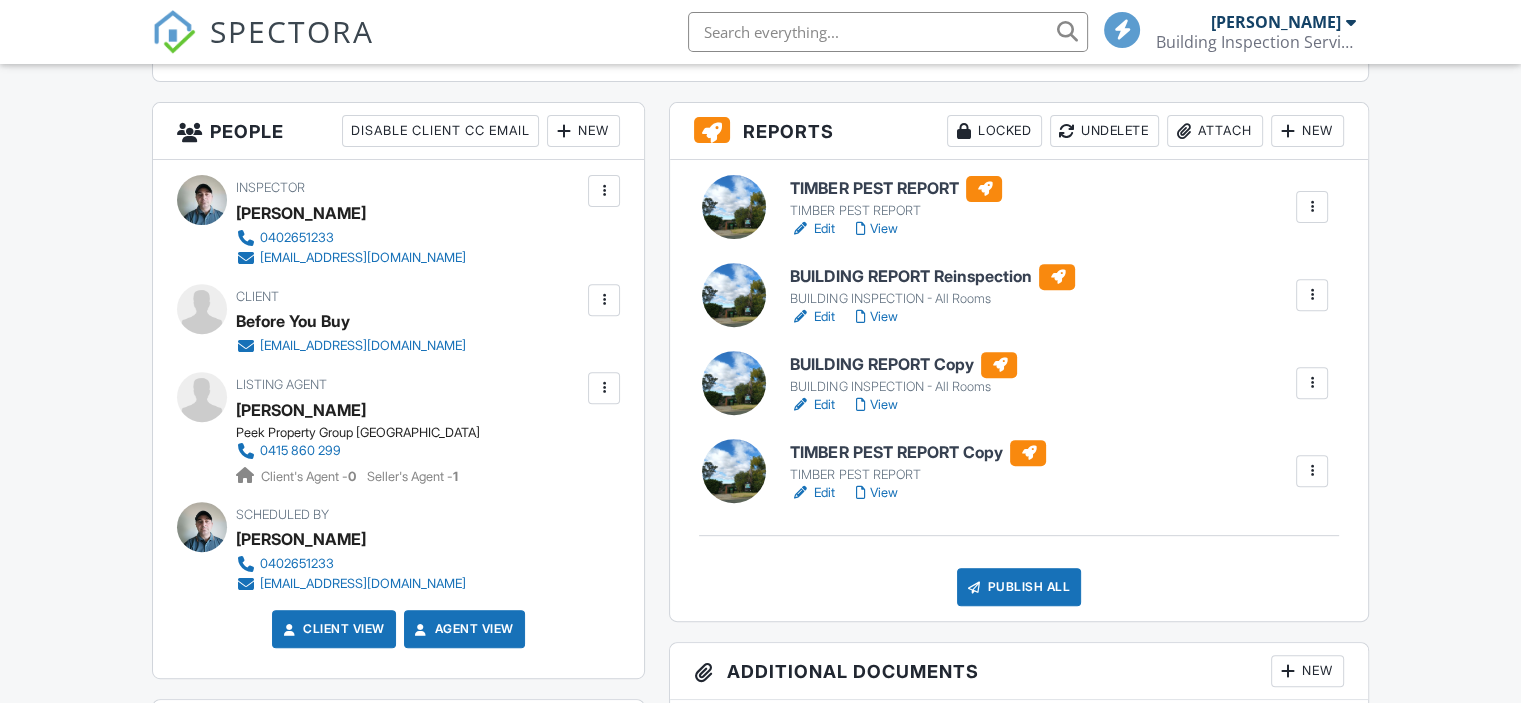 scroll, scrollTop: 700, scrollLeft: 0, axis: vertical 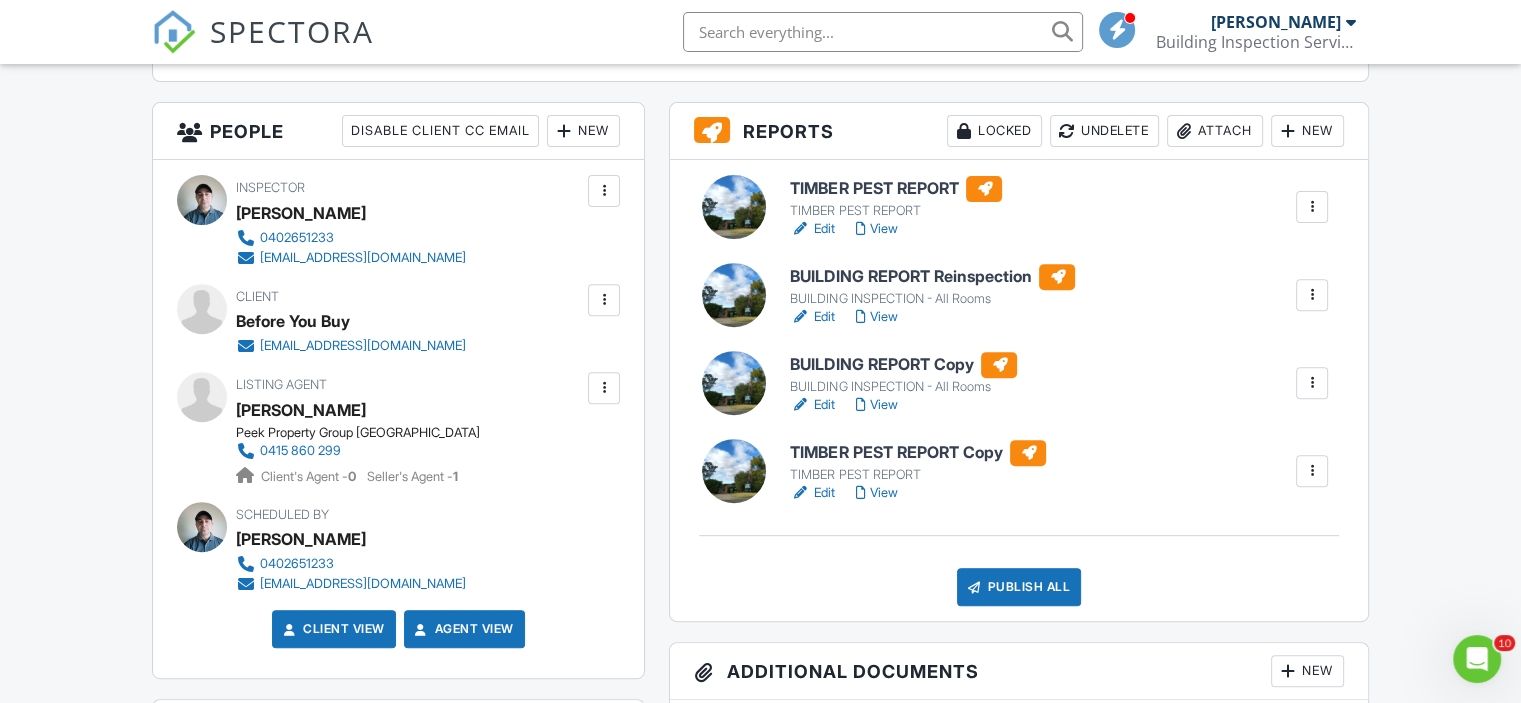click at bounding box center [1312, 207] 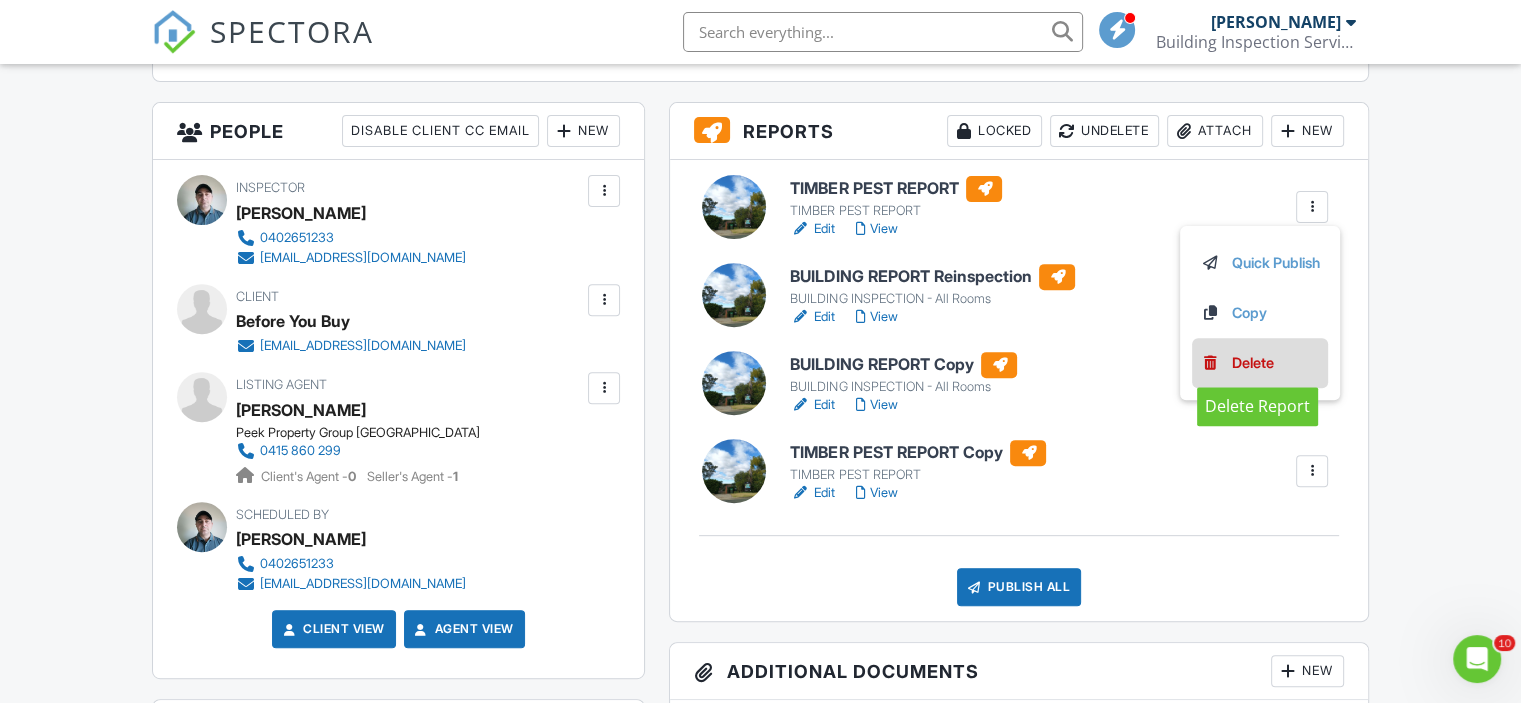 click on "Delete" at bounding box center (1253, 363) 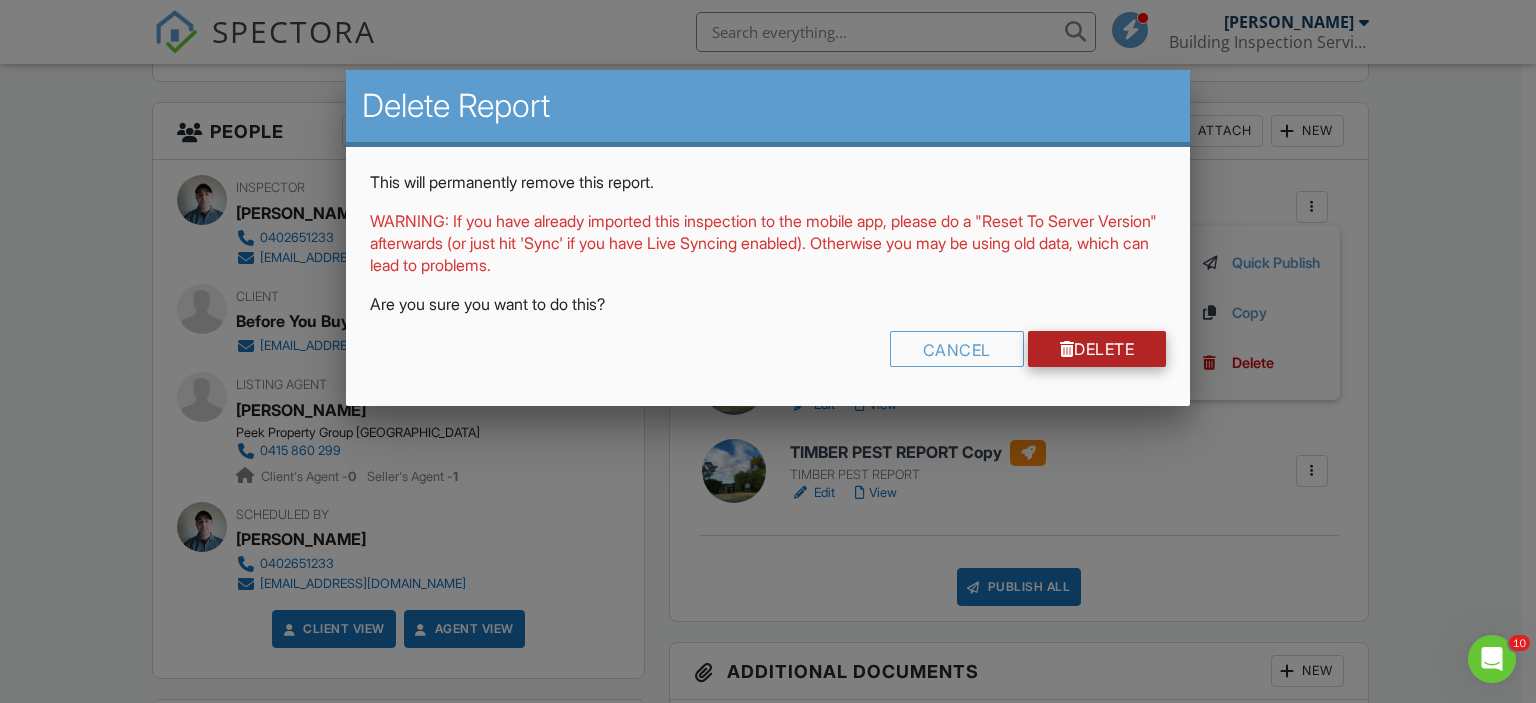click on "Delete" at bounding box center (1097, 349) 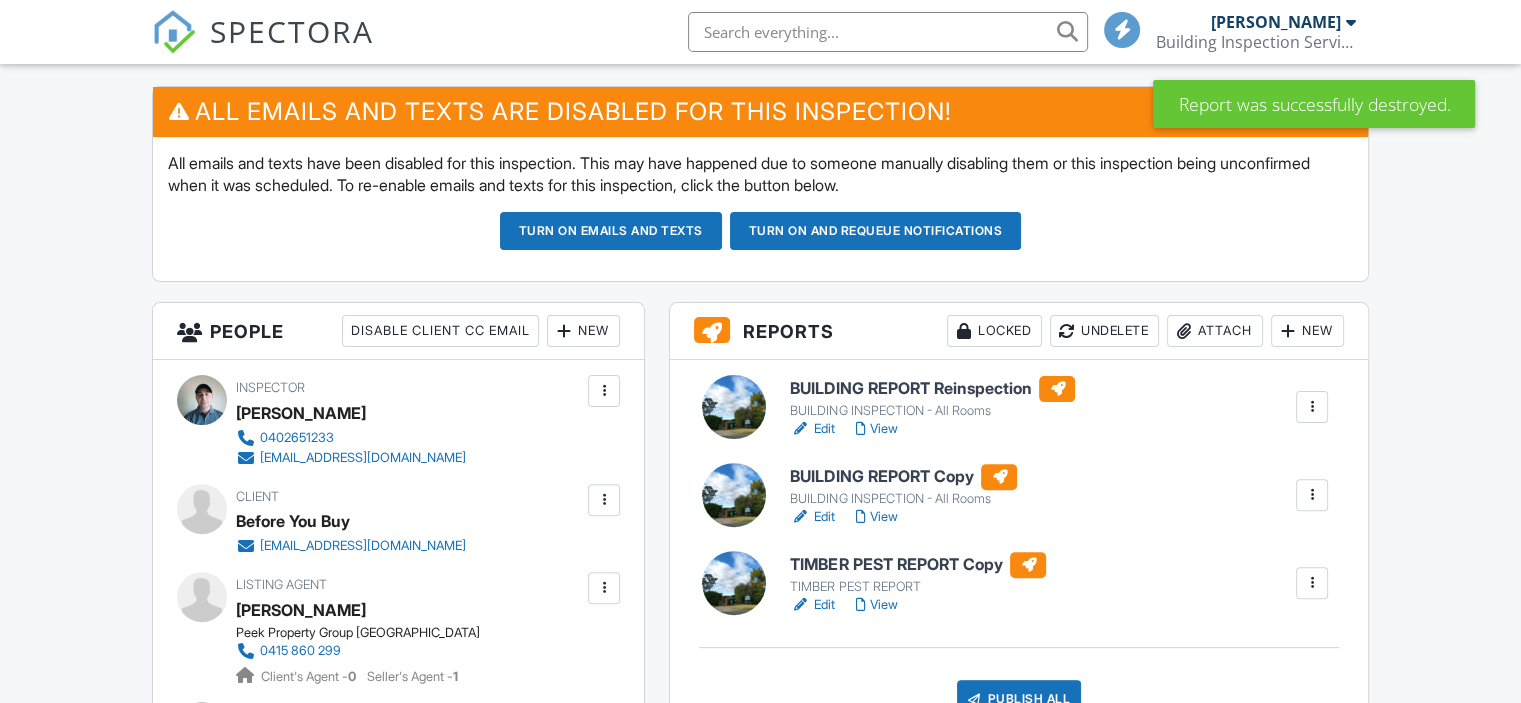 scroll, scrollTop: 500, scrollLeft: 0, axis: vertical 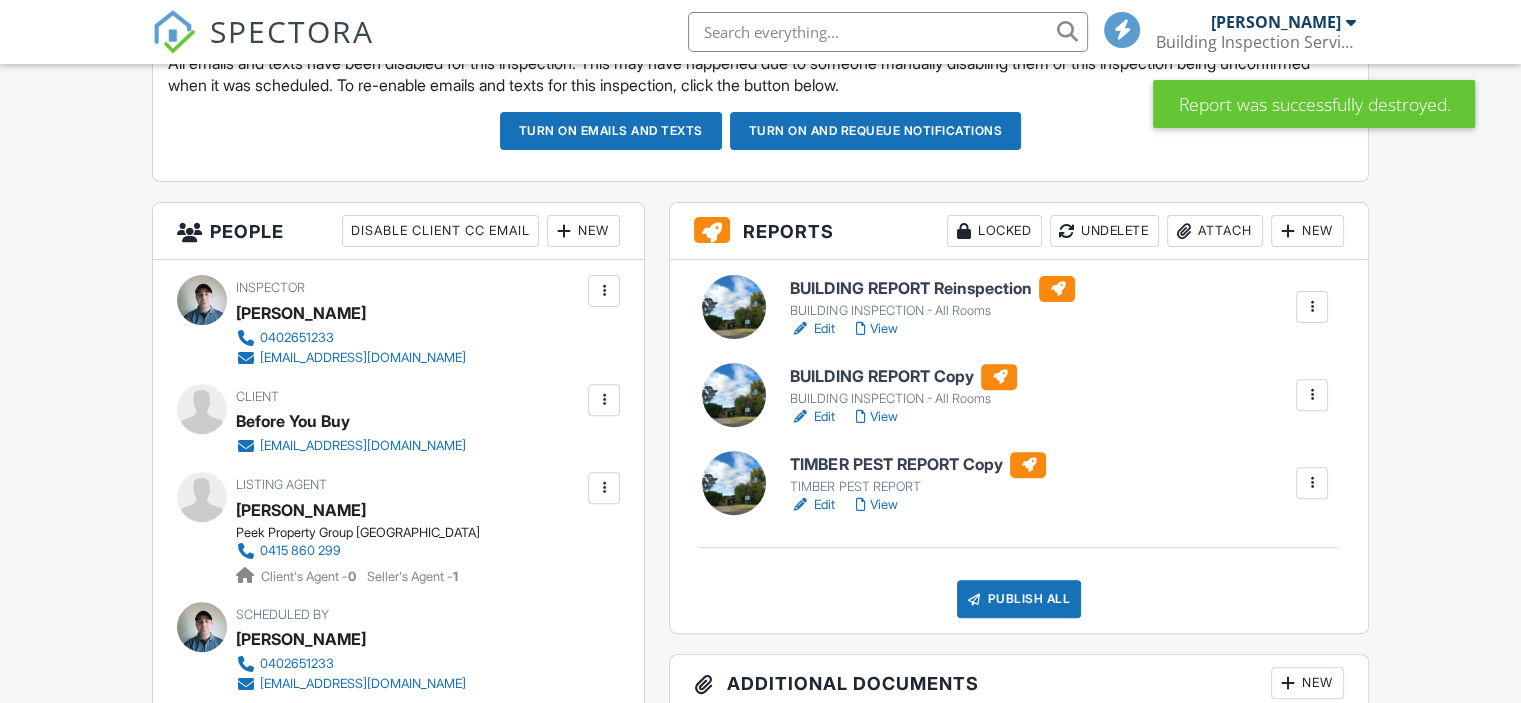 click at bounding box center [1312, 307] 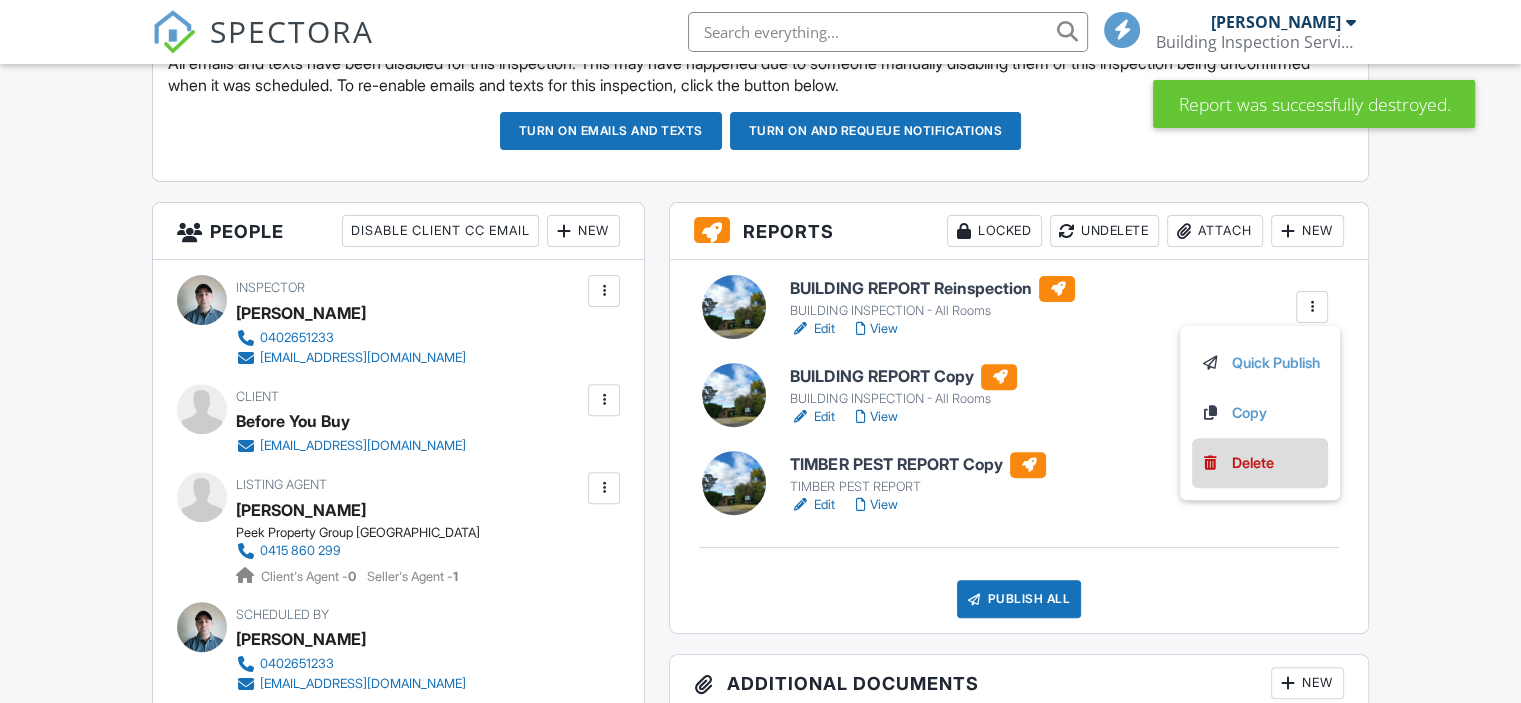 click on "Delete" at bounding box center [1253, 463] 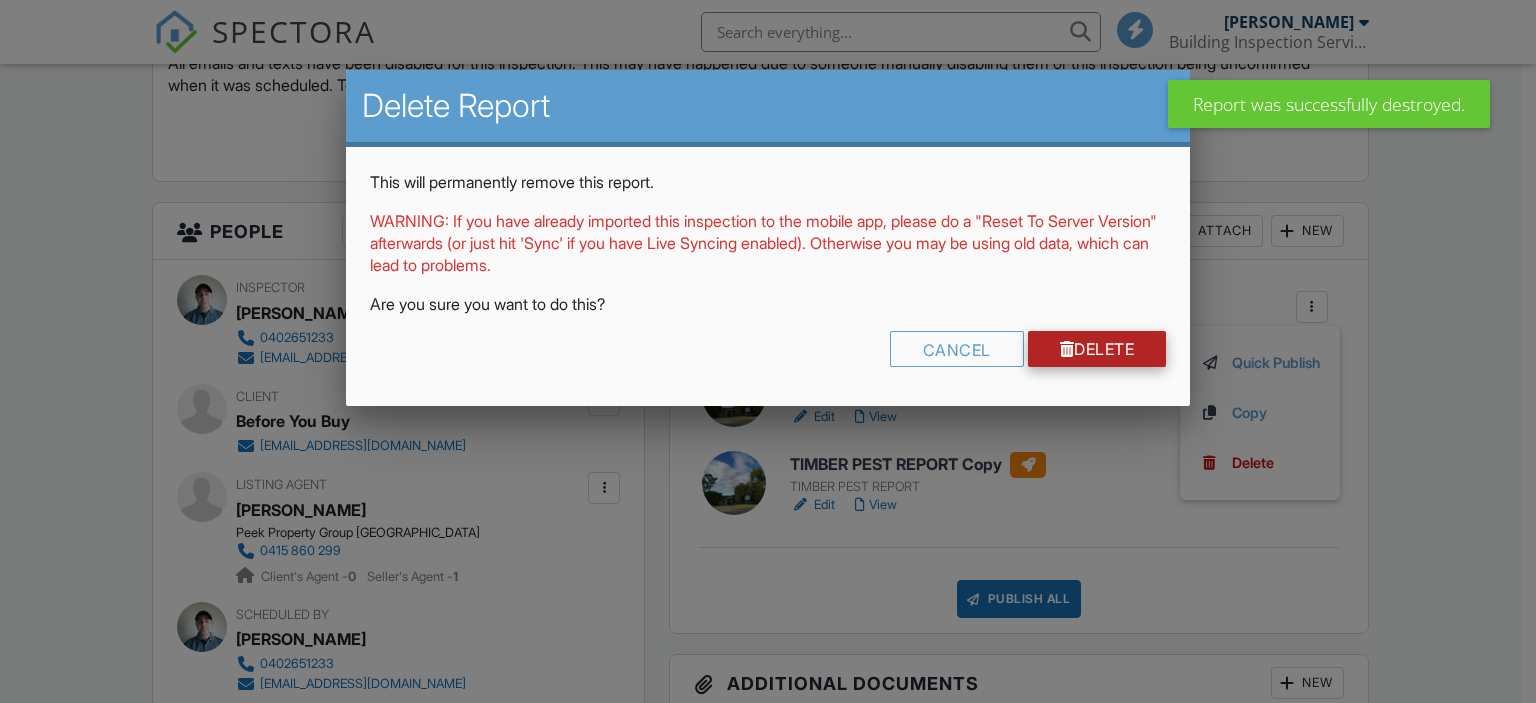 click at bounding box center [1067, 349] 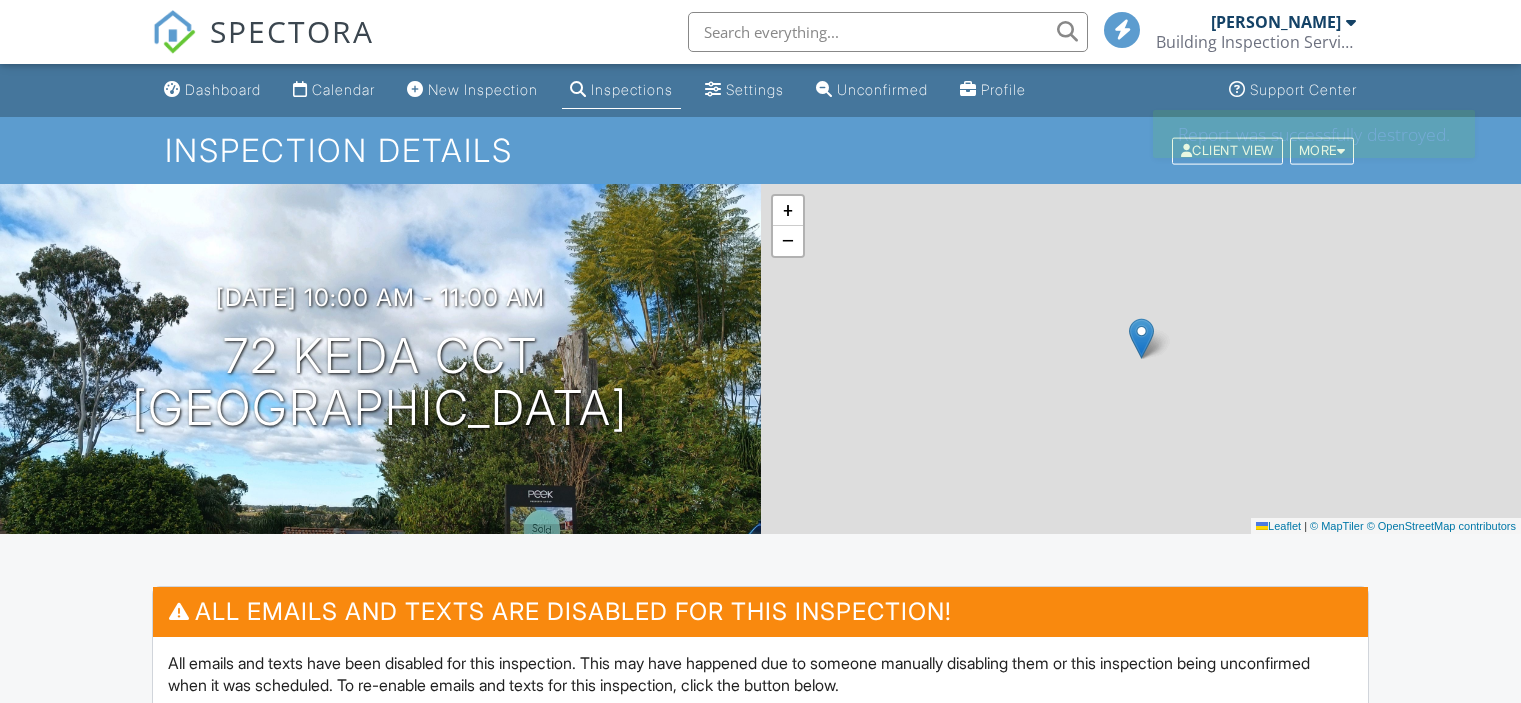 scroll, scrollTop: 0, scrollLeft: 0, axis: both 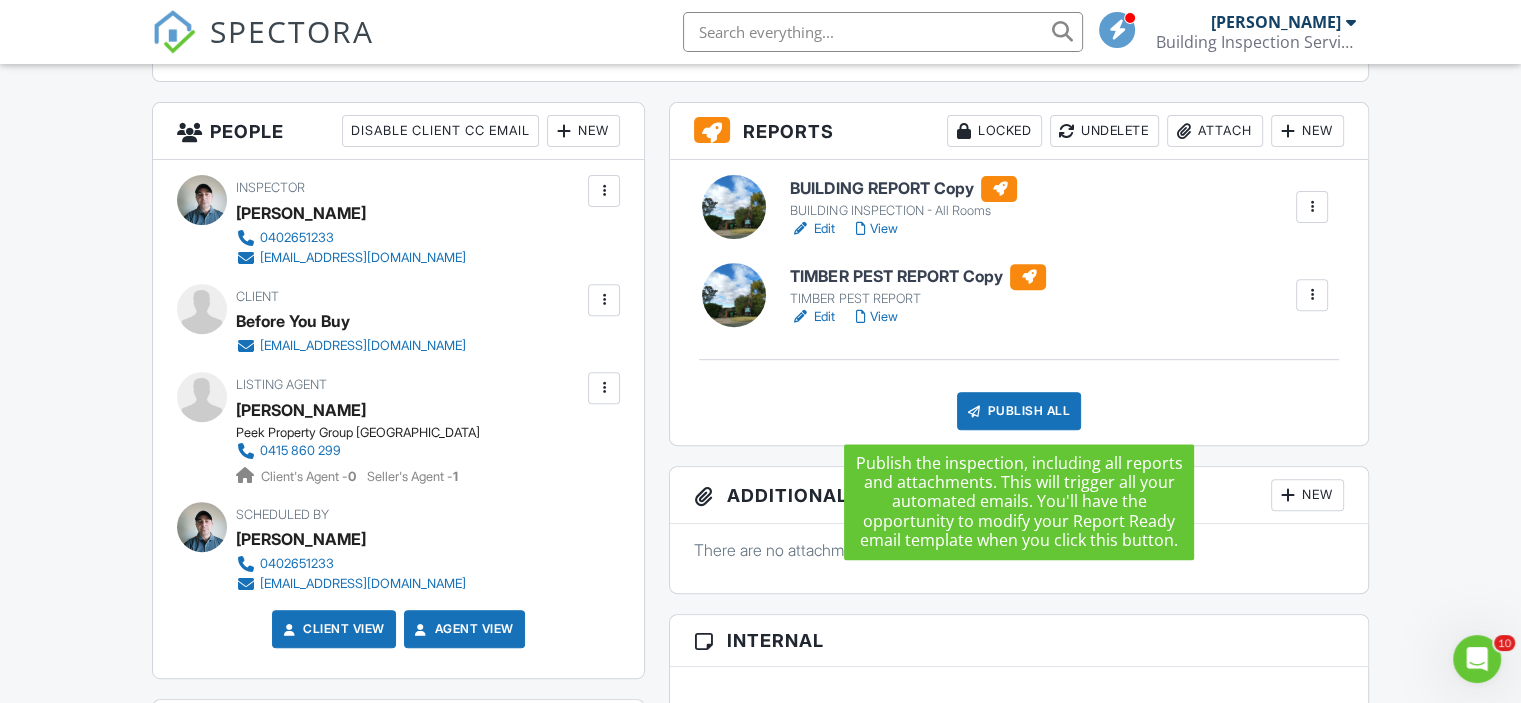 click on "Publish All" at bounding box center (1019, 411) 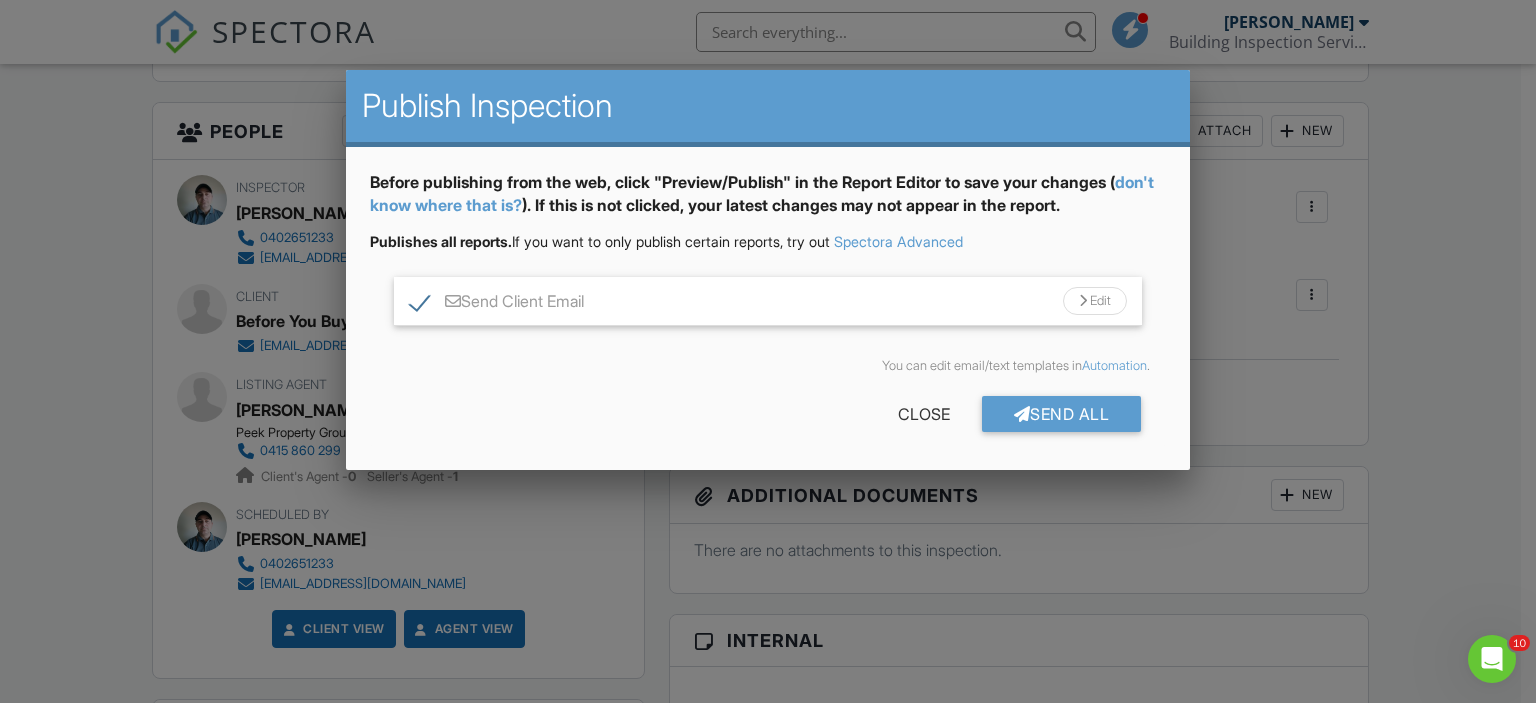 click on "Send Client Email" at bounding box center [497, 304] 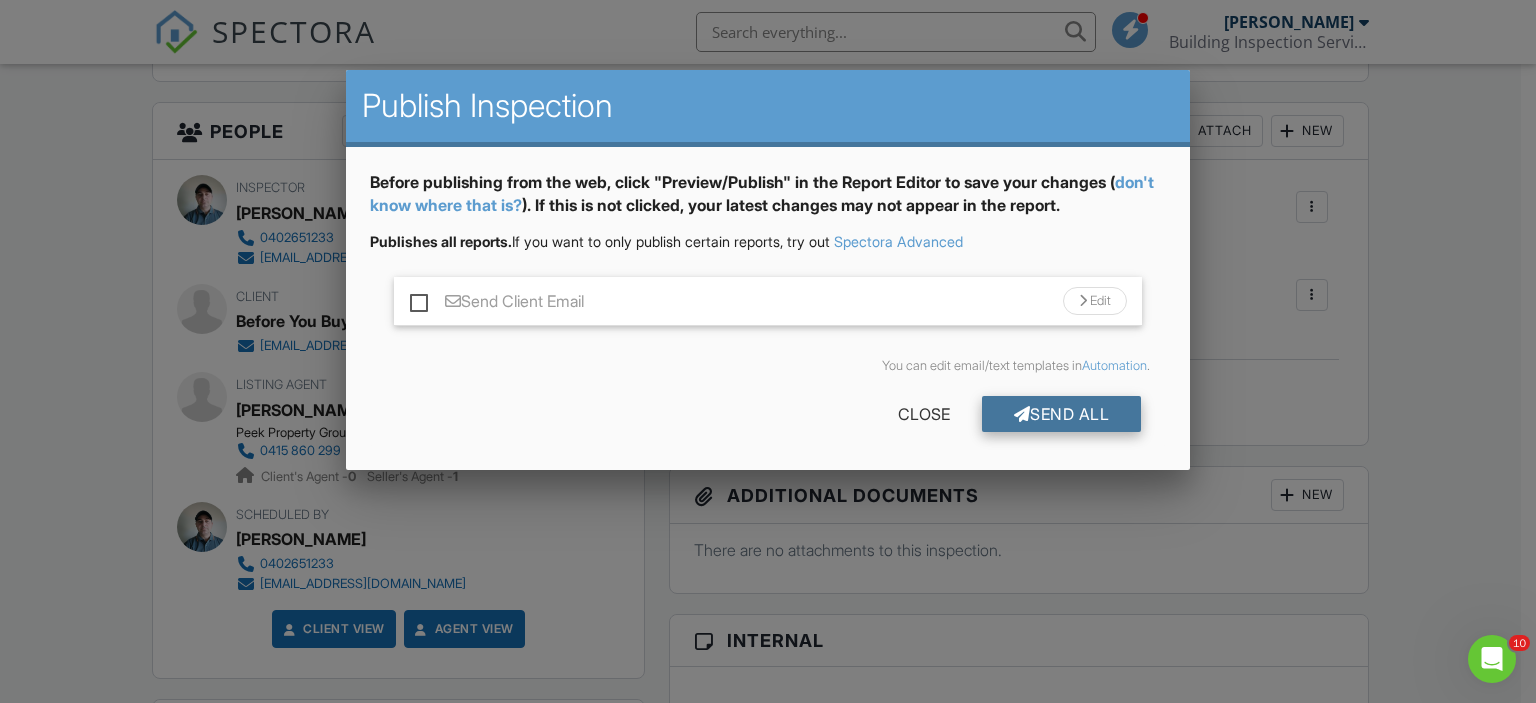click at bounding box center [1022, 414] 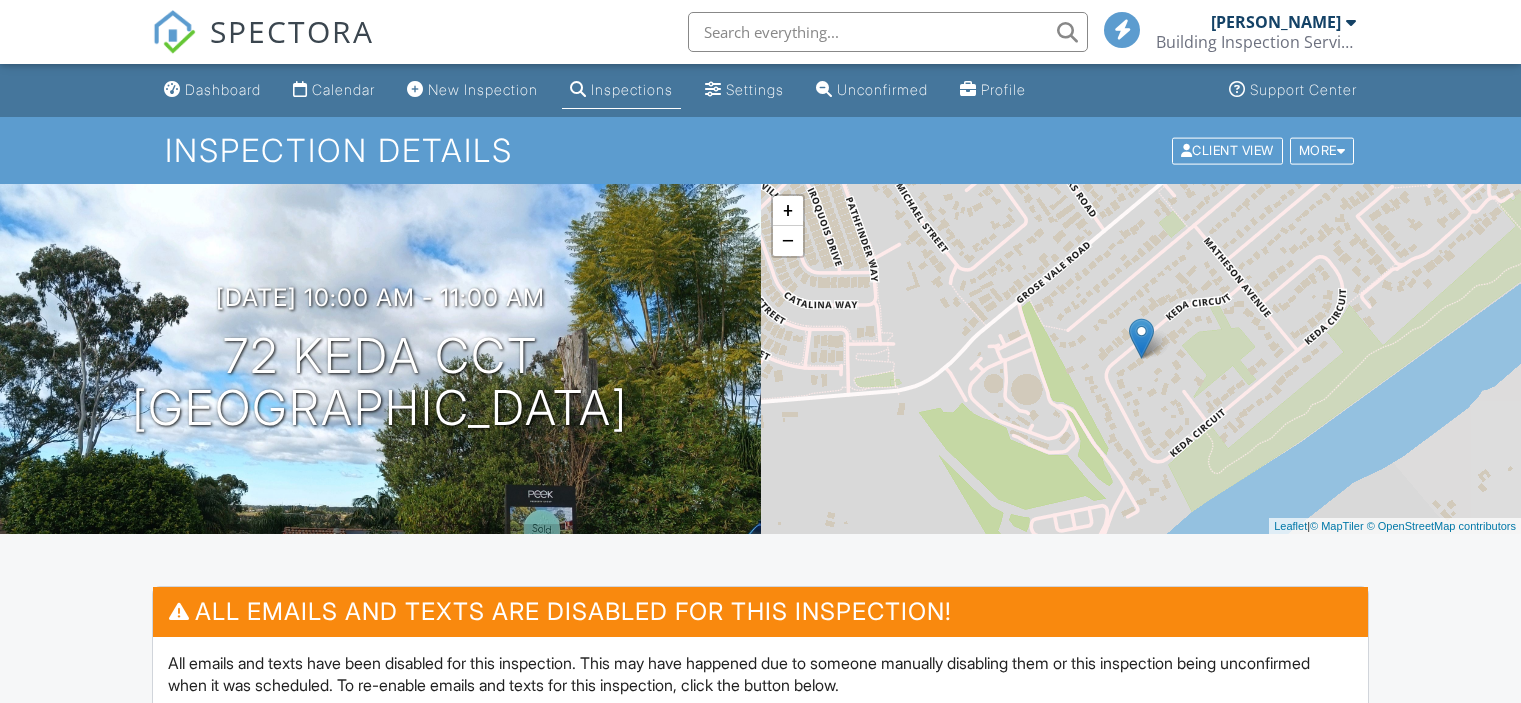 scroll, scrollTop: 0, scrollLeft: 0, axis: both 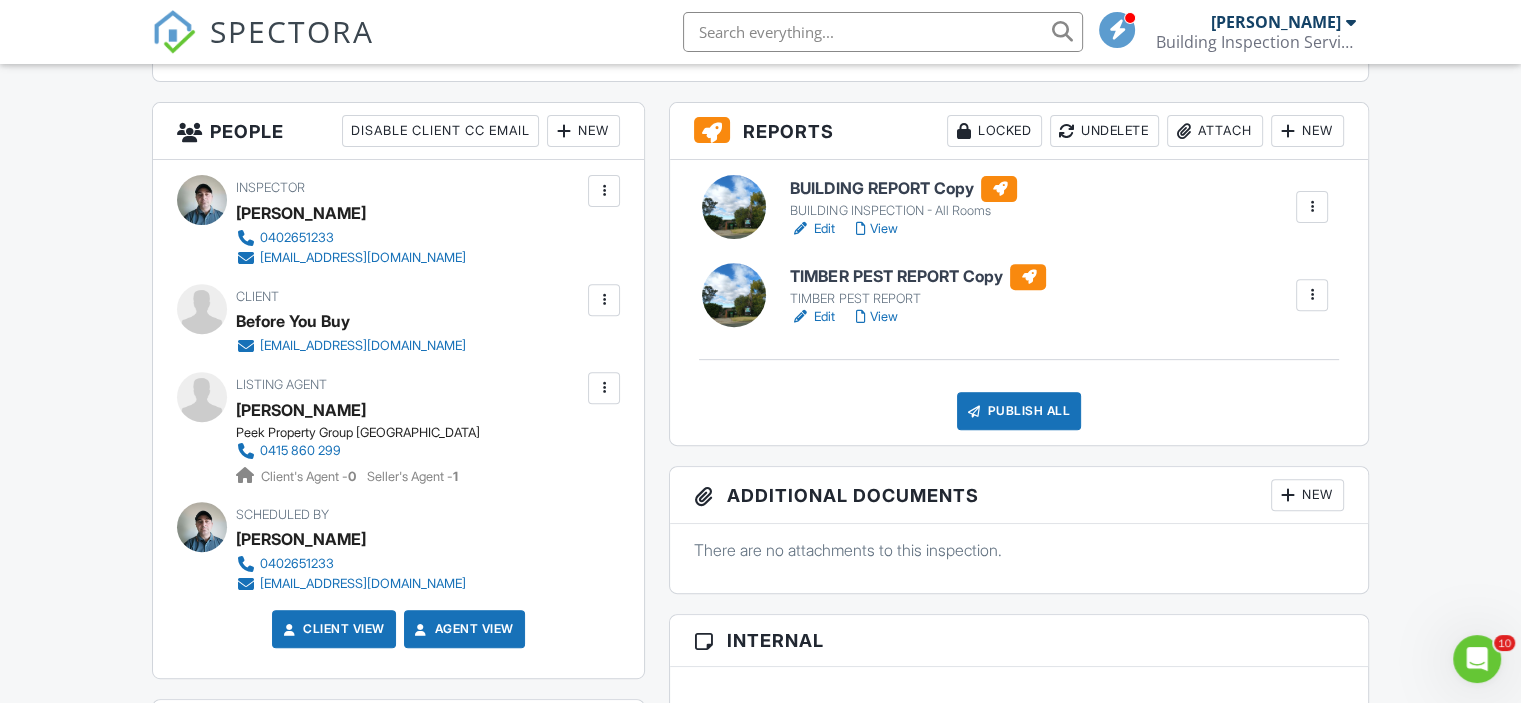 click on "View" at bounding box center (876, 317) 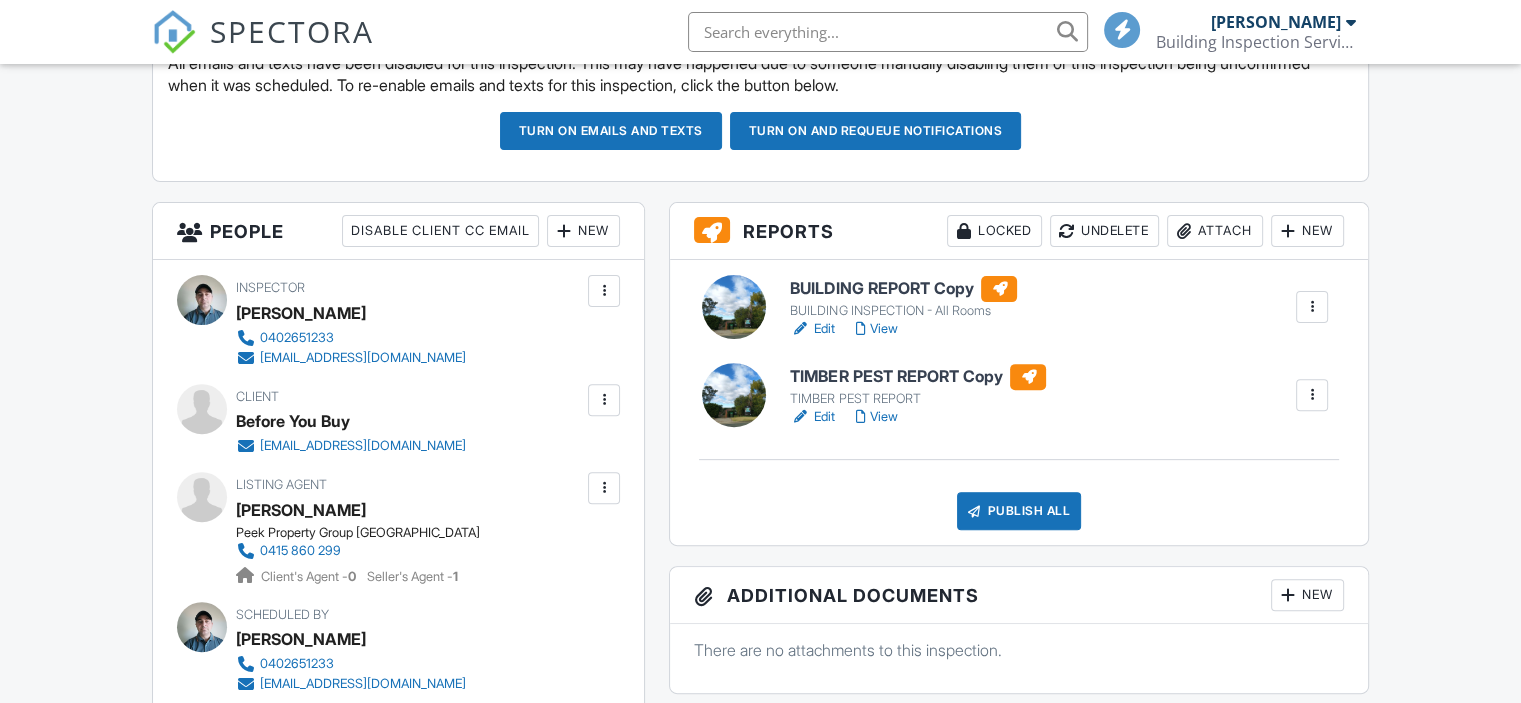 scroll, scrollTop: 600, scrollLeft: 0, axis: vertical 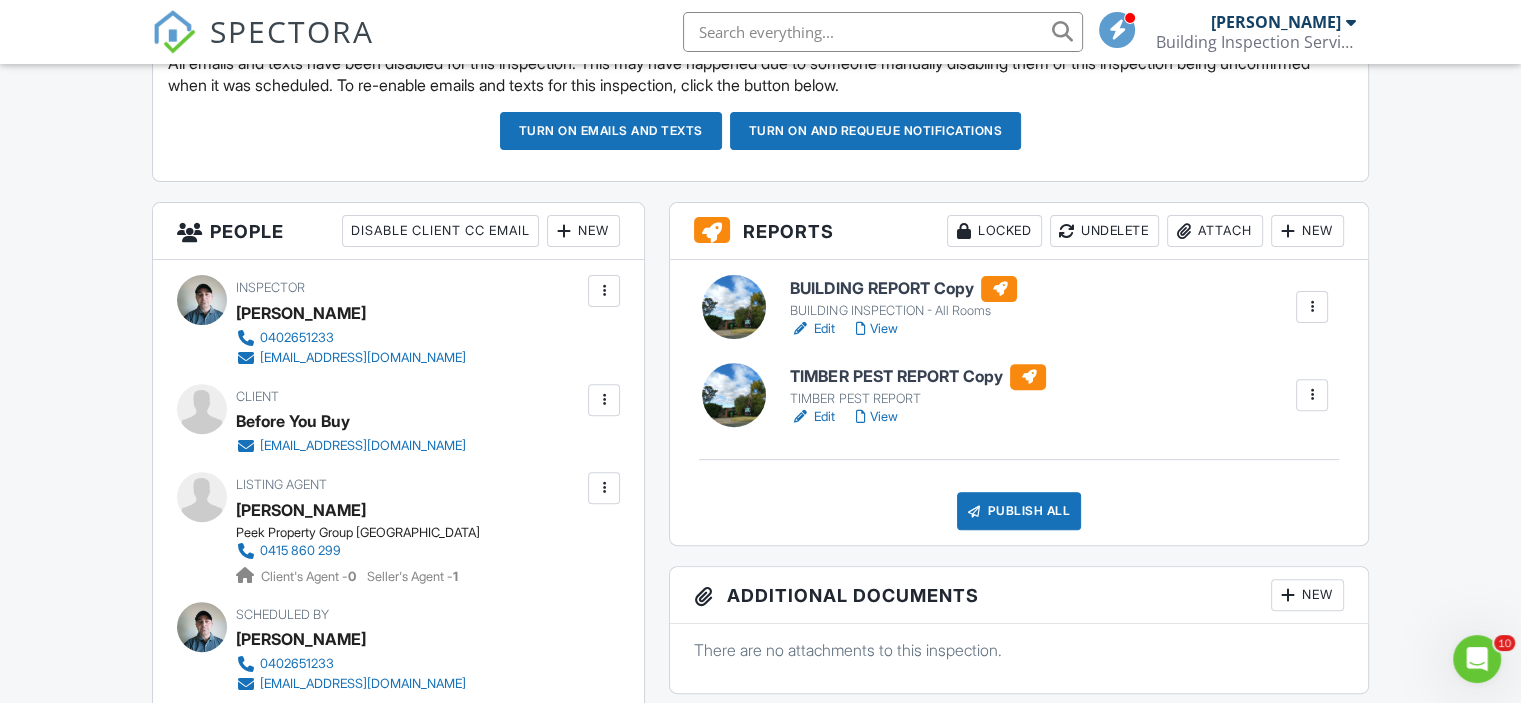 click at bounding box center [860, 329] 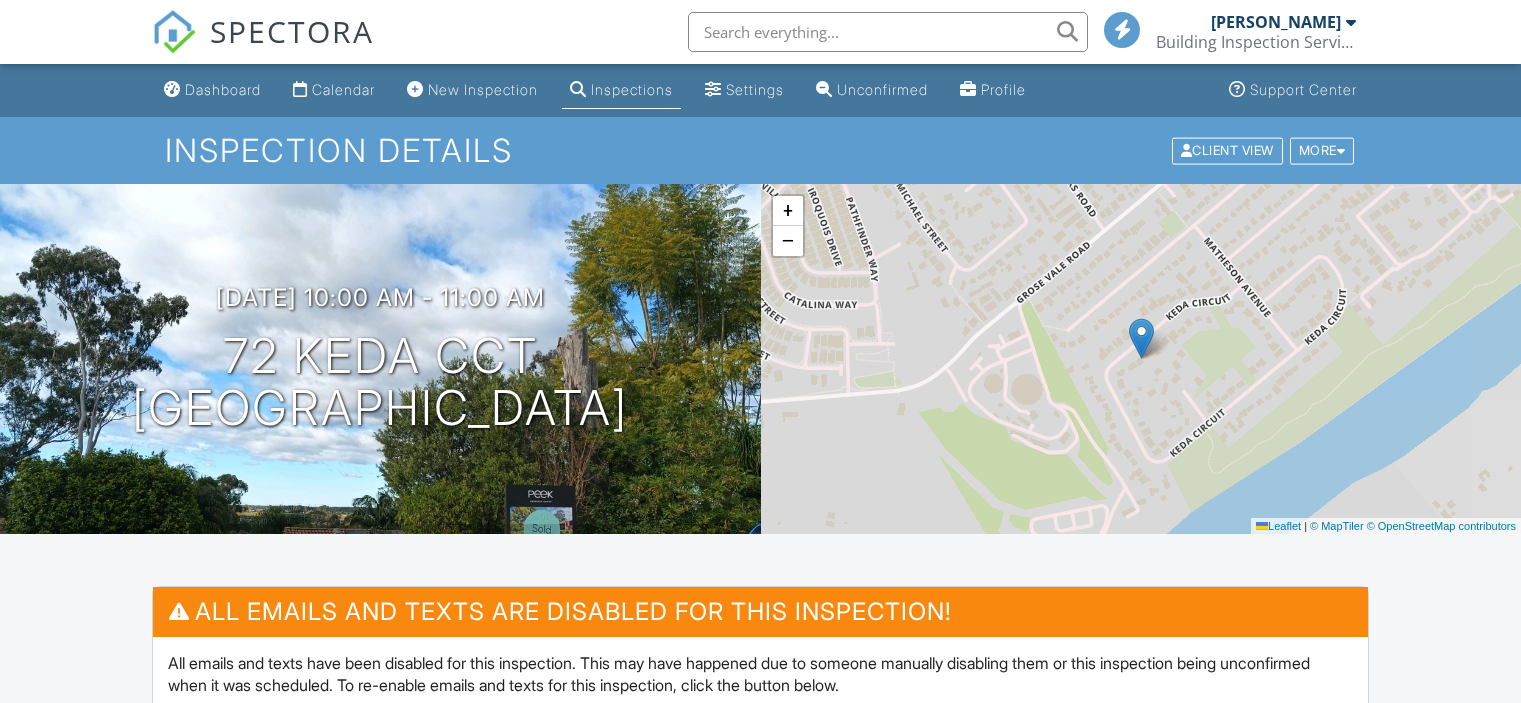 scroll, scrollTop: 700, scrollLeft: 0, axis: vertical 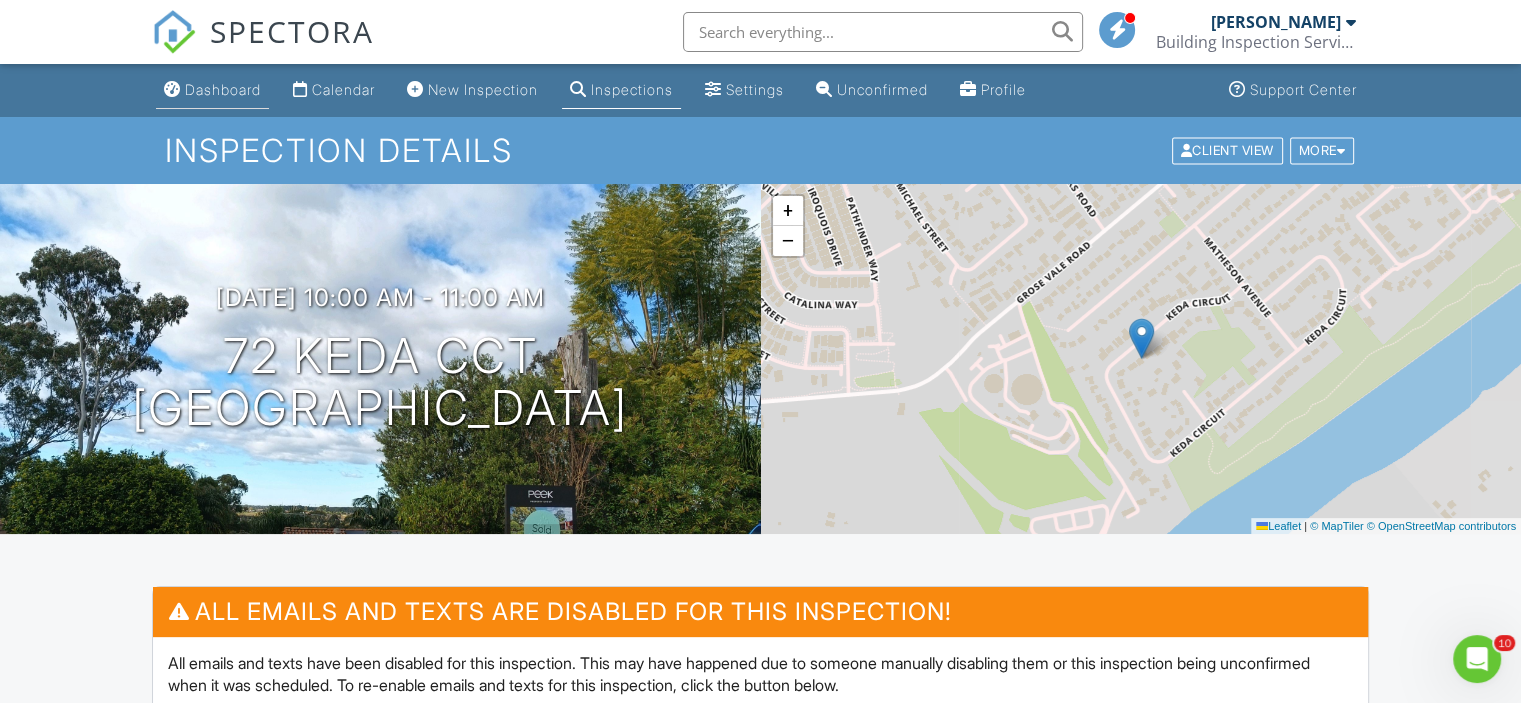 click on "Dashboard" at bounding box center [223, 89] 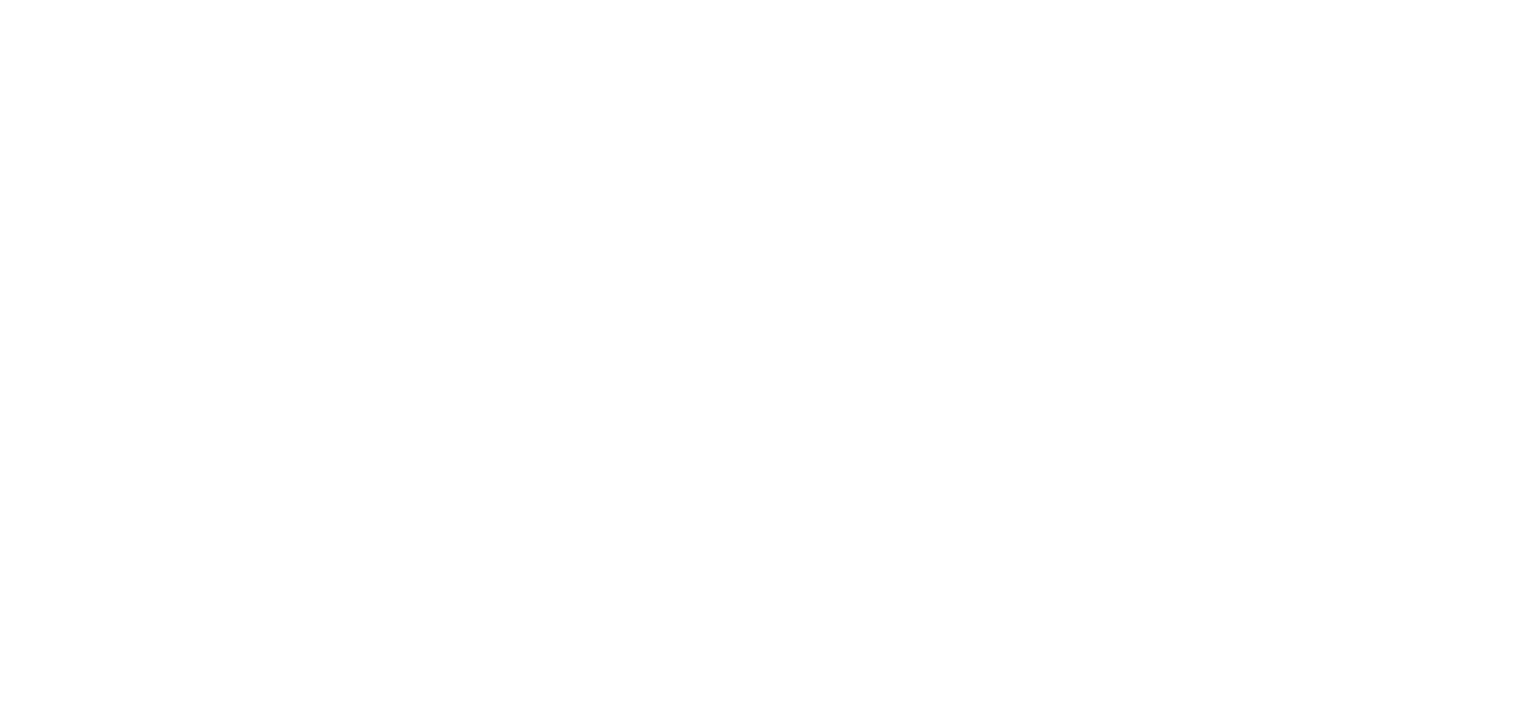 scroll, scrollTop: 0, scrollLeft: 0, axis: both 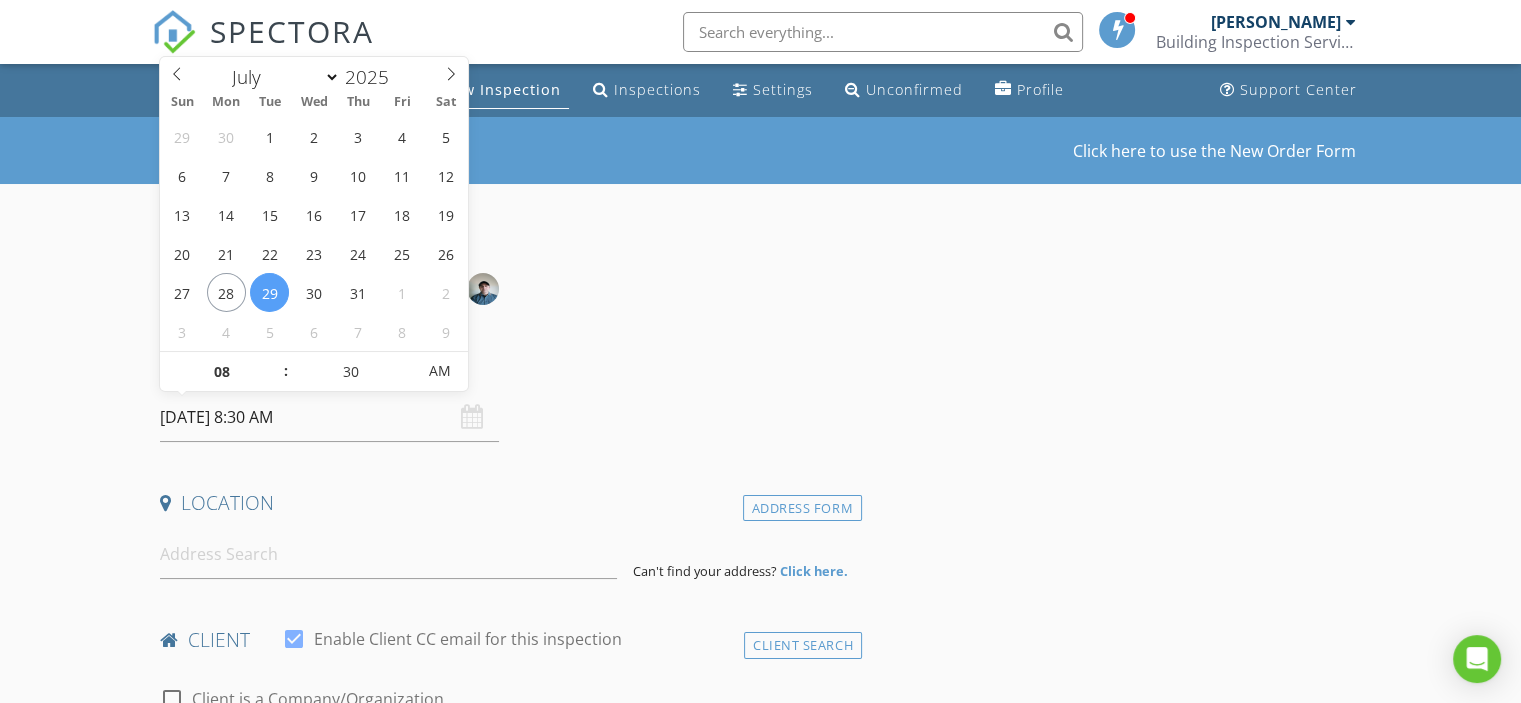 click on "29/07/2025 8:30 AM" at bounding box center [329, 417] 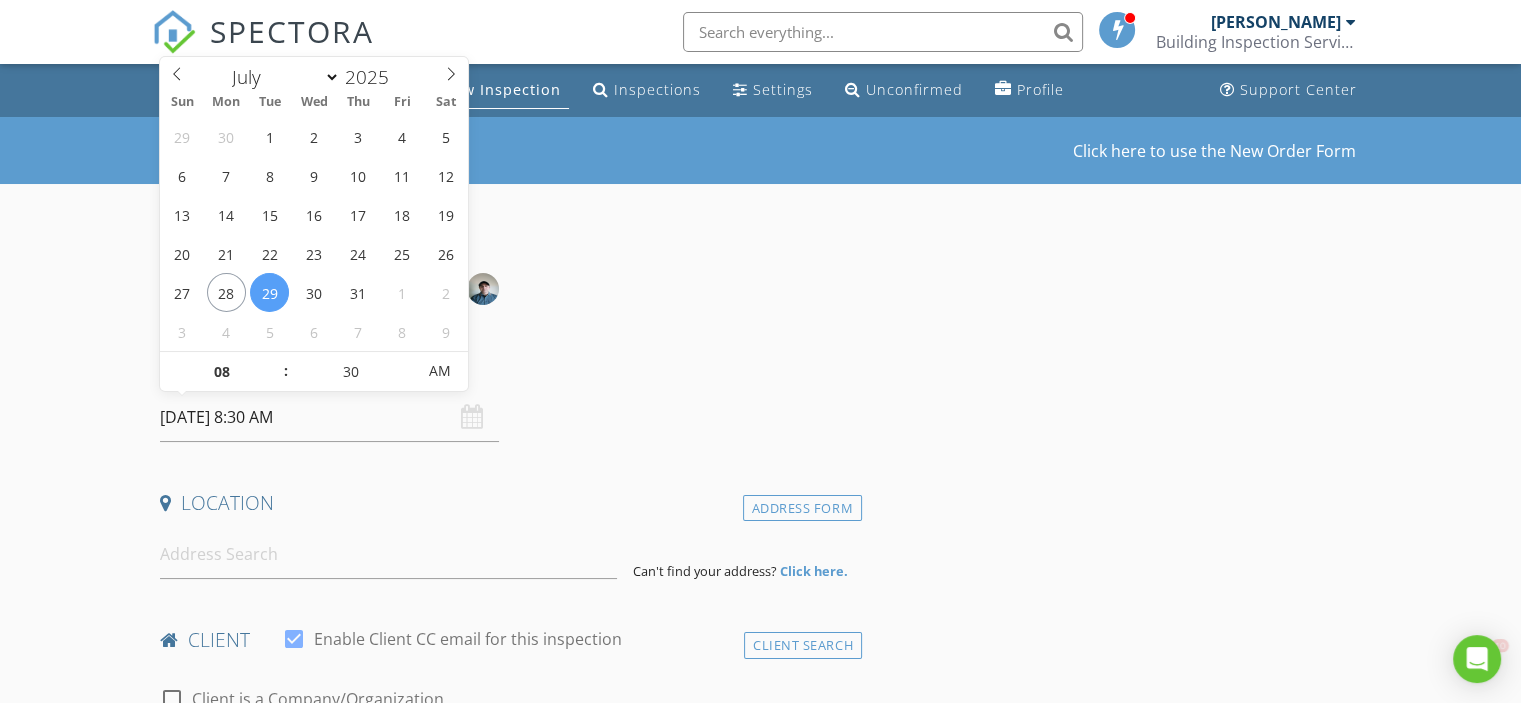 scroll, scrollTop: 0, scrollLeft: 0, axis: both 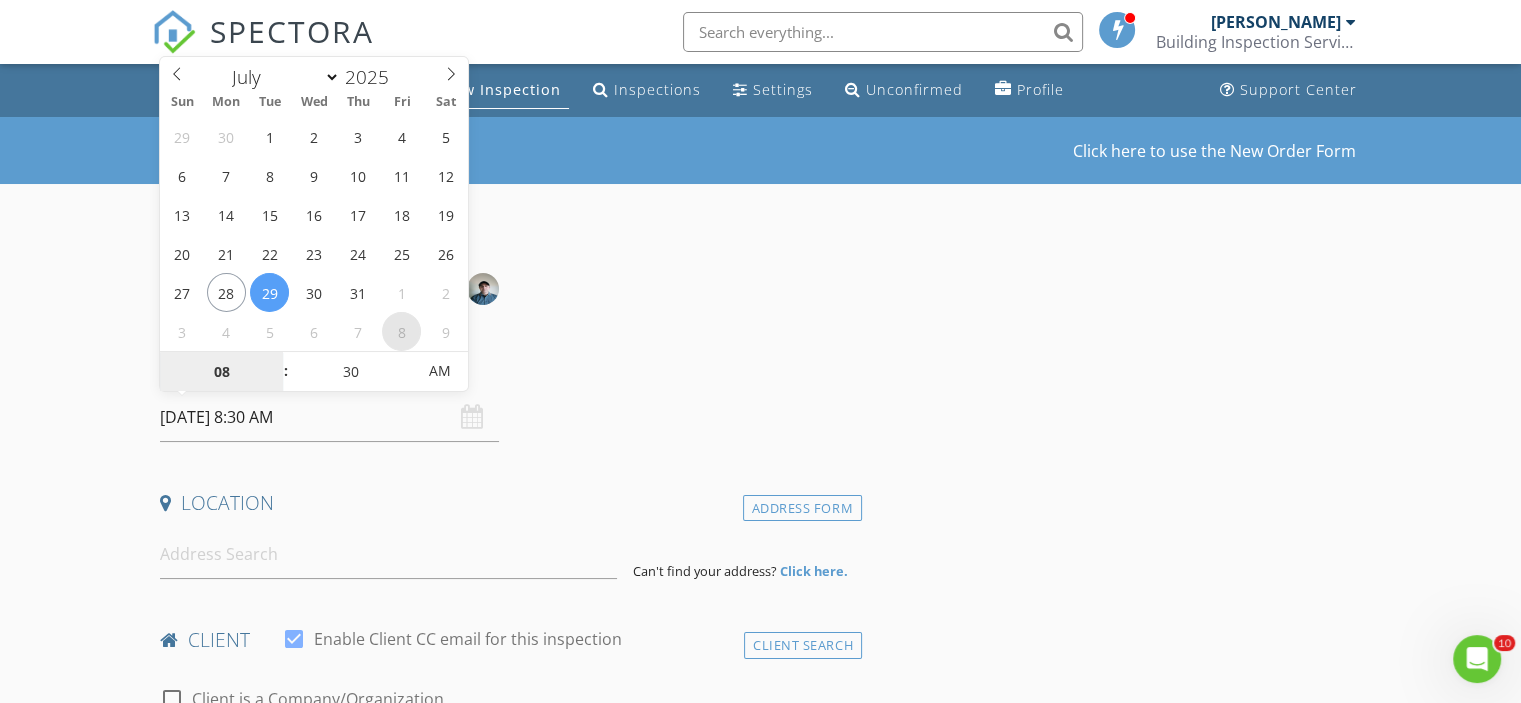 select on "7" 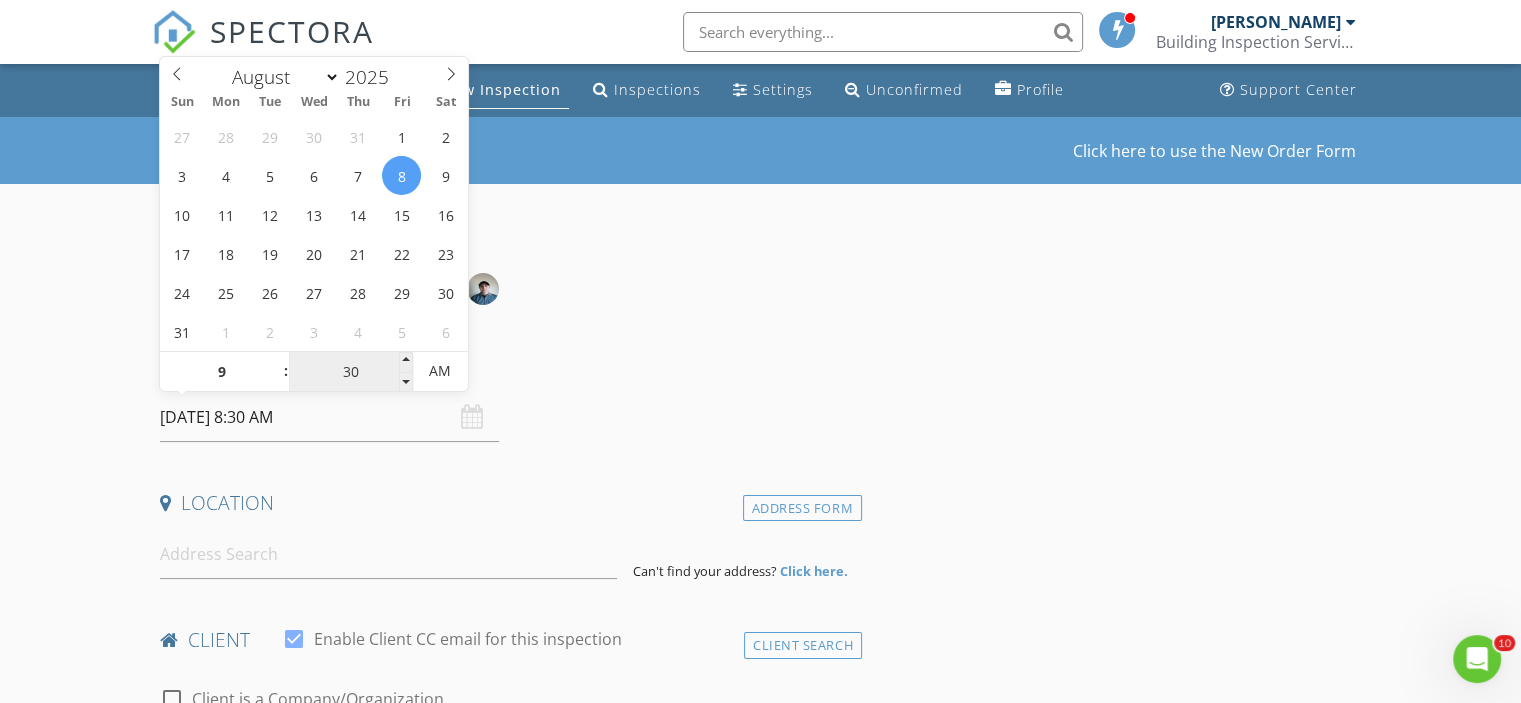 type on "09" 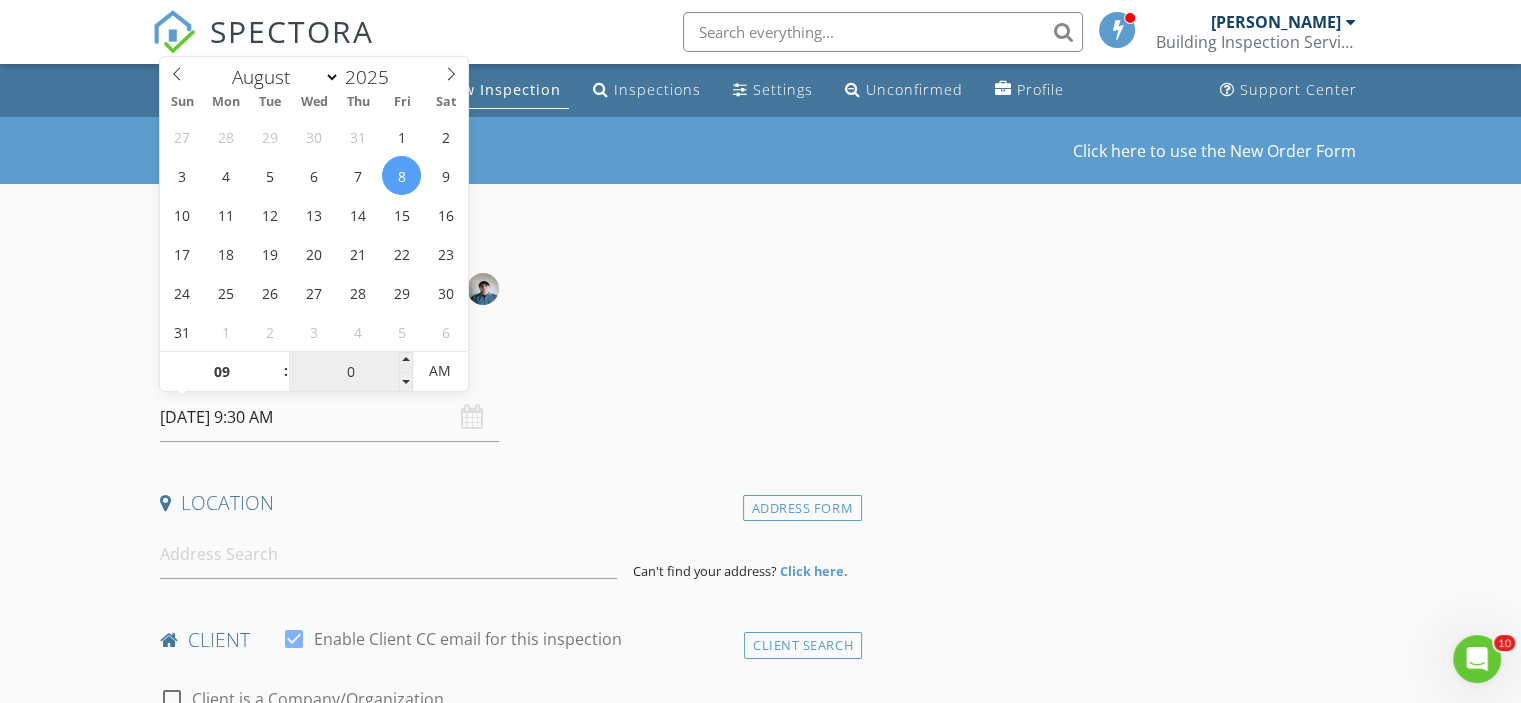 type on "00" 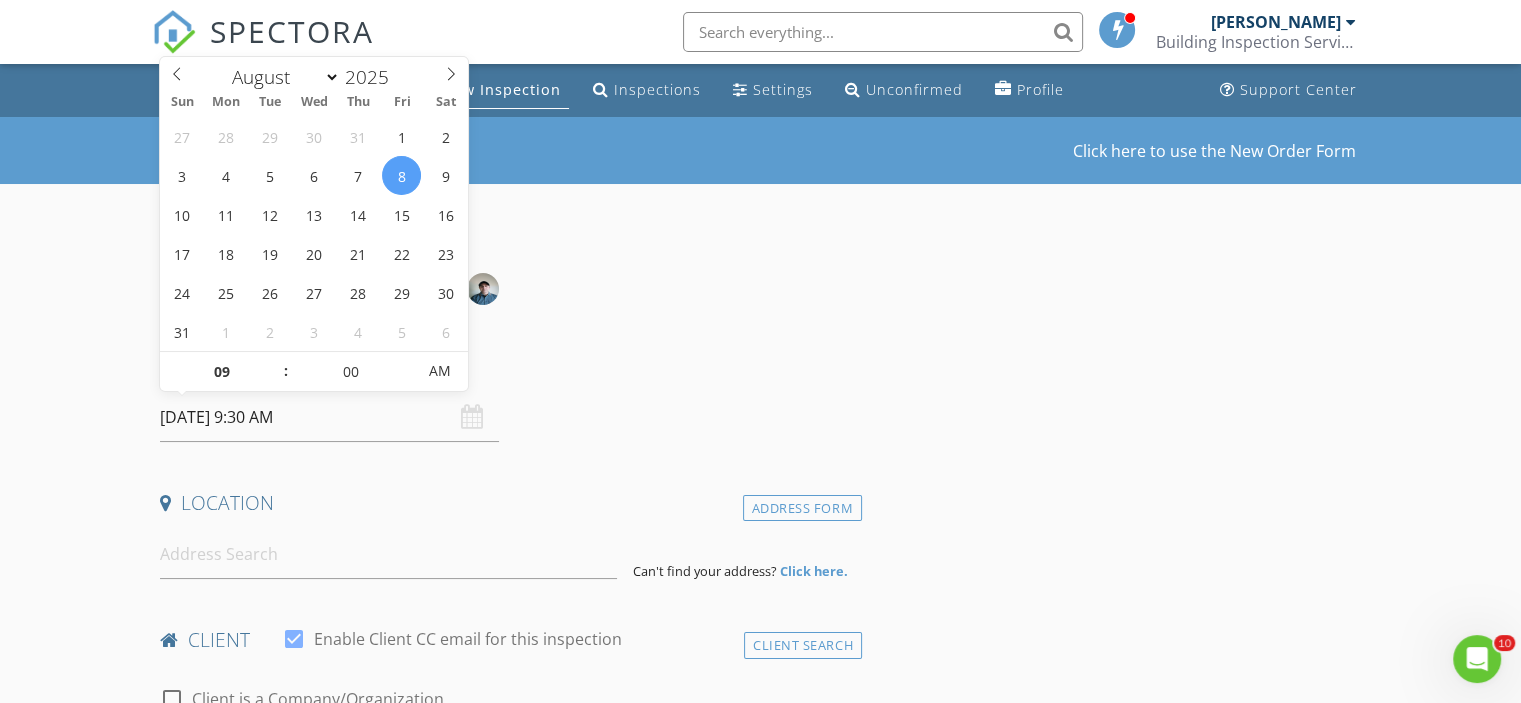 type on "08/08/2025 9:00 AM" 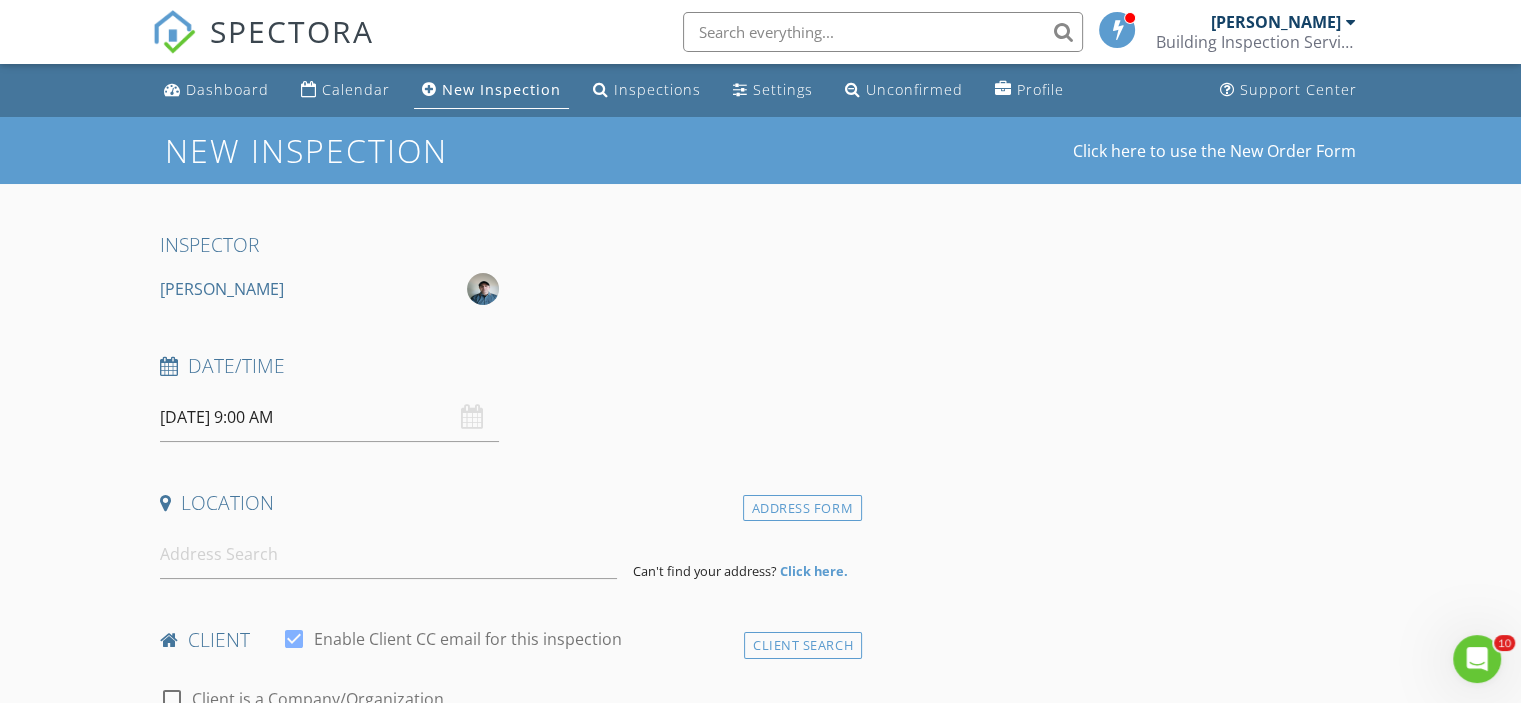 click on "INSPECTOR    Sam Nour
Date/Time
08/08/2025 9:00 AM
Location
Address Form       Can't find your address?   Click here.
client
check_box Enable Client CC email for this inspection   Client Search     check_box_outline_blank Client is a Company/Organization     First Name   Last Name   Email   CC Email   Phone           Notes
ADD ADDITIONAL client
SERVICES
check_box_outline_blank   BUILDING INSPECTION   check_box_outline_blank   TIMBER PEST INSPECTION    check_box_outline_blank   ASBESTOS SURVEY & REPORT   check_box_outline_blank   METH RESIDUE SITE TEST & REPORT   check_box_outline_blank   PRE-SETTLEMENT HANDOVER REPORT   check_box_outline_blank   Depreciation Schedule   Investmant property tax depreciation schedule check_box_outline_blank   DILAPIDATION SITE SURVEY & REPORT  (PER)   check_box_outline_blank" at bounding box center [507, 1580] 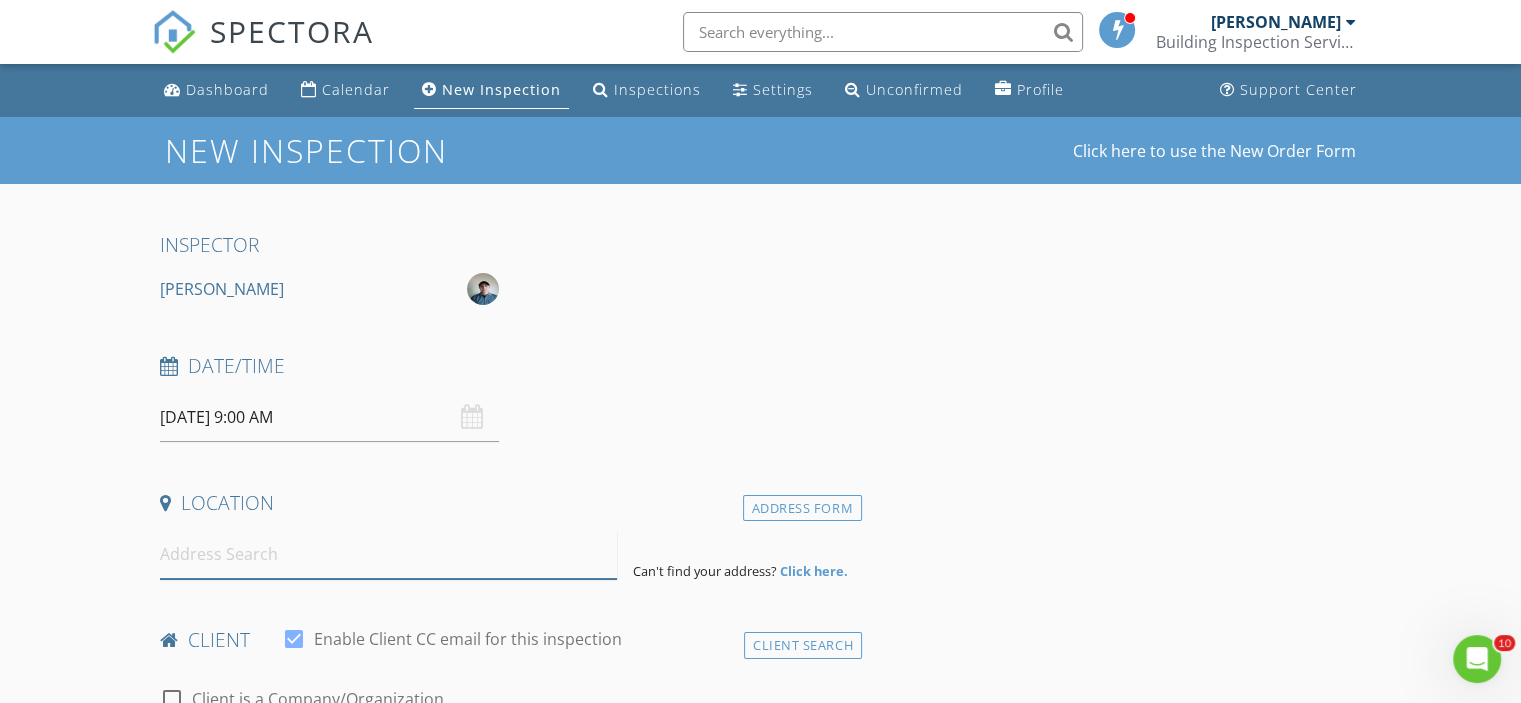 click at bounding box center (388, 554) 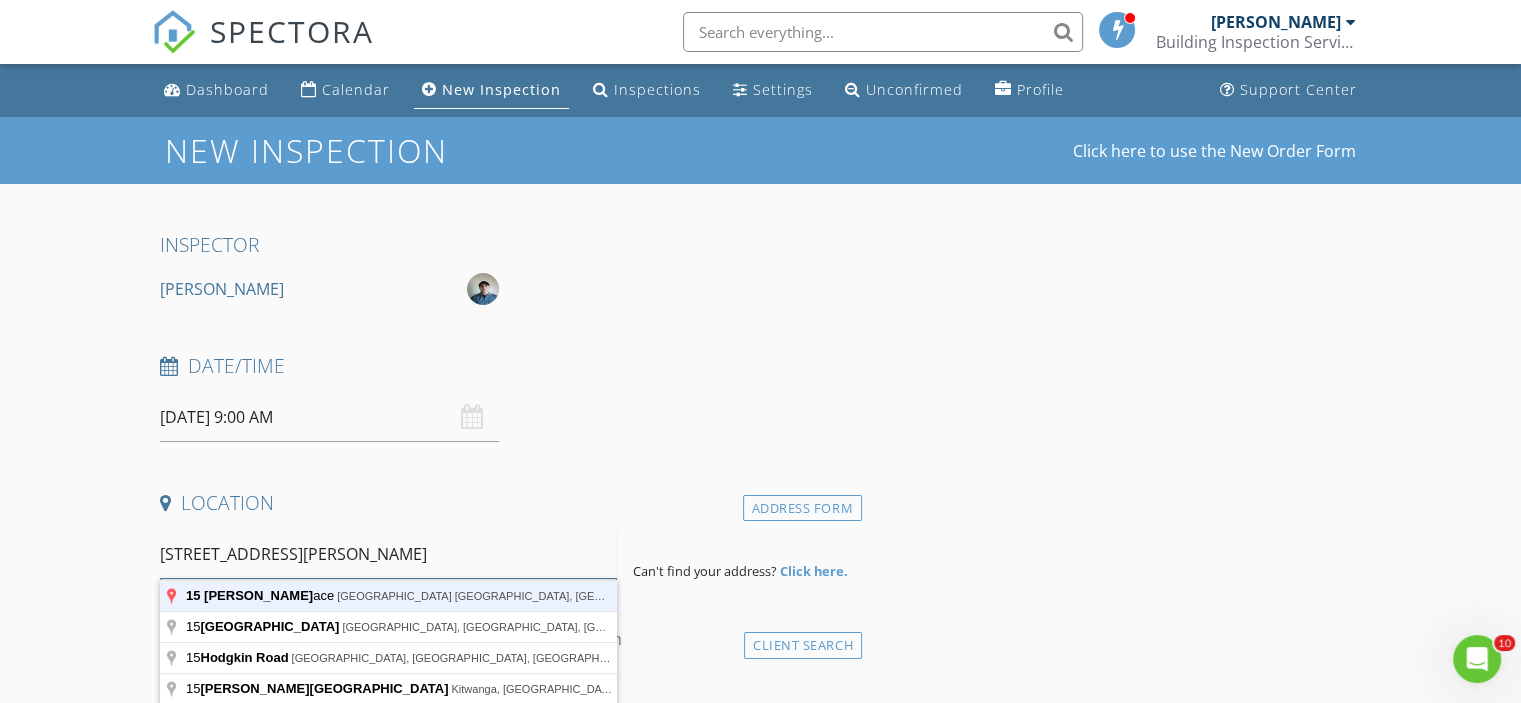 type on "15 Hodkin Place, Ingleburn NSW, Australia" 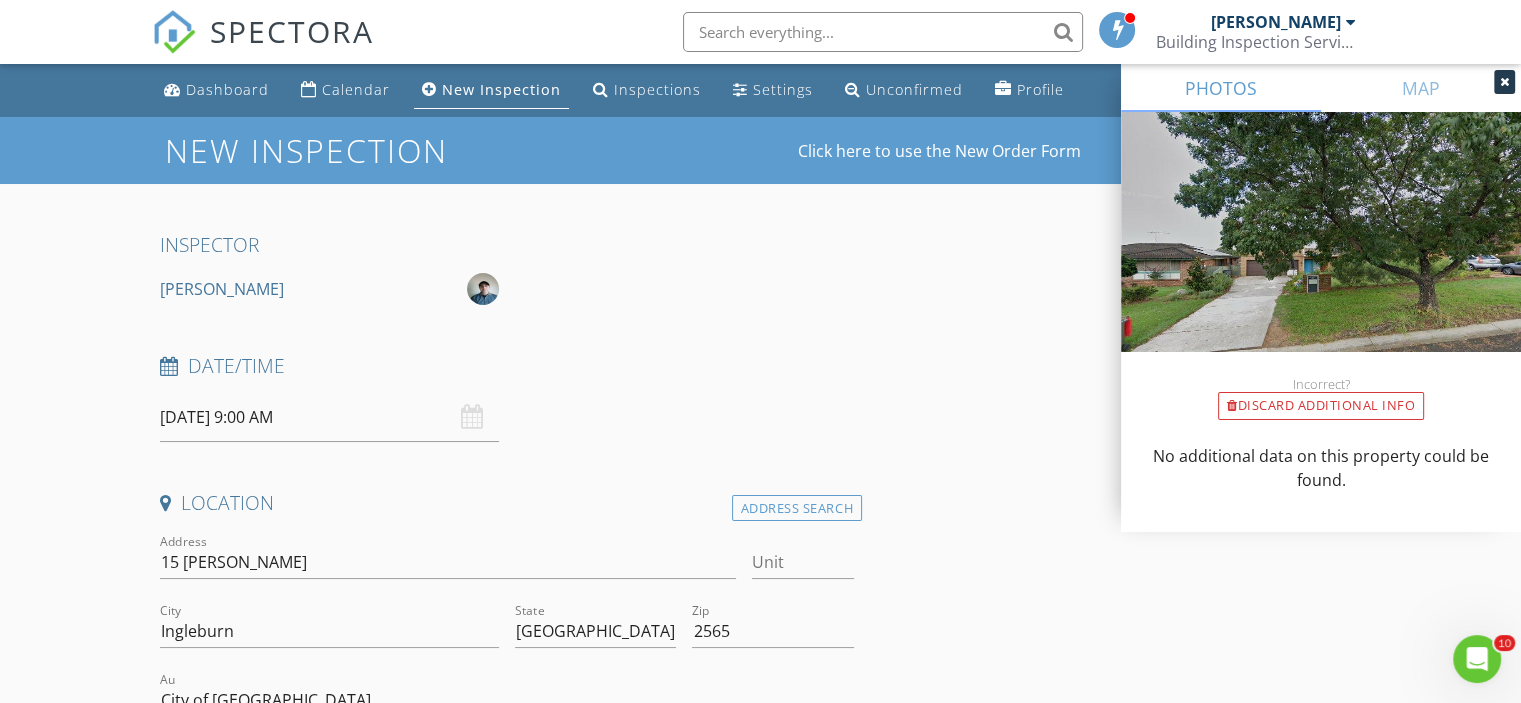 scroll, scrollTop: 400, scrollLeft: 0, axis: vertical 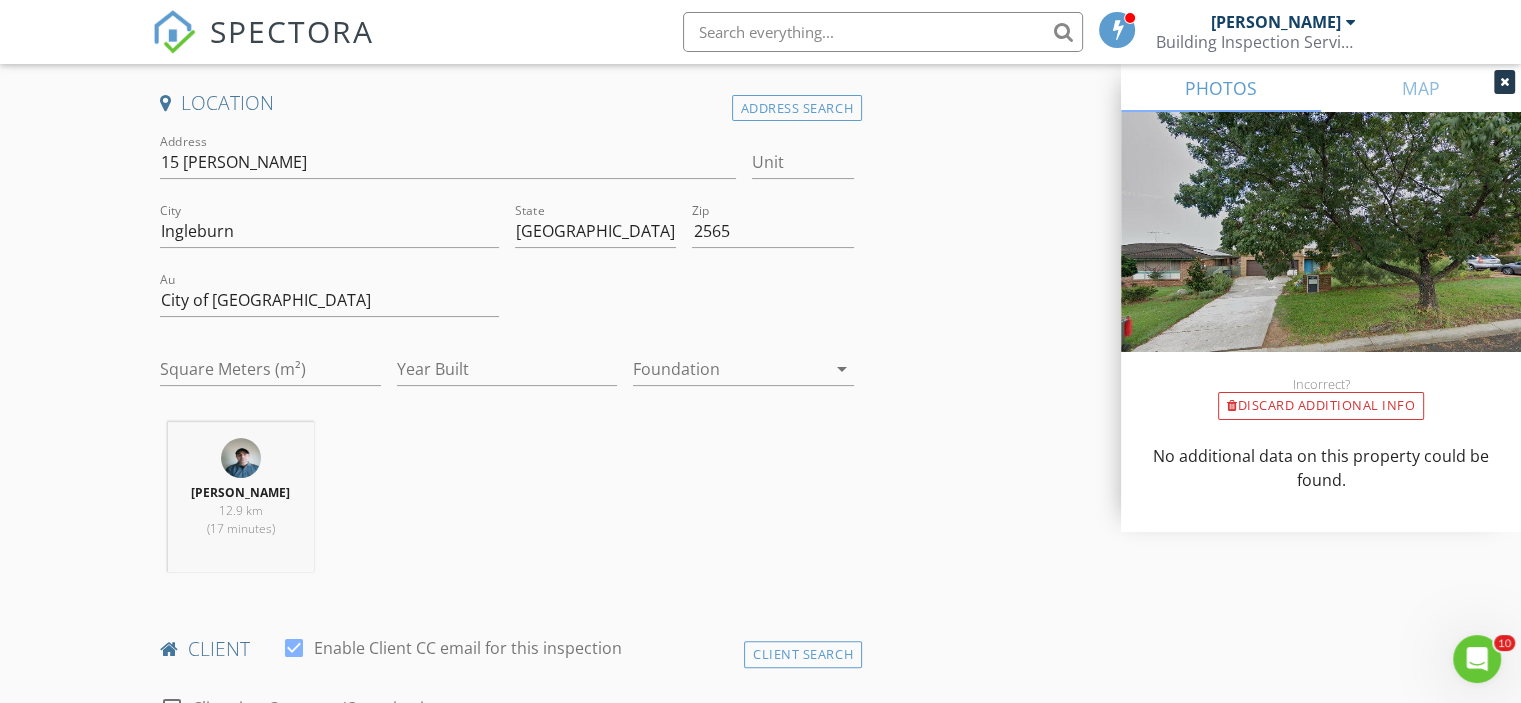 click on "Sam Nour     12.9 km     (17 minutes)" at bounding box center [507, 505] 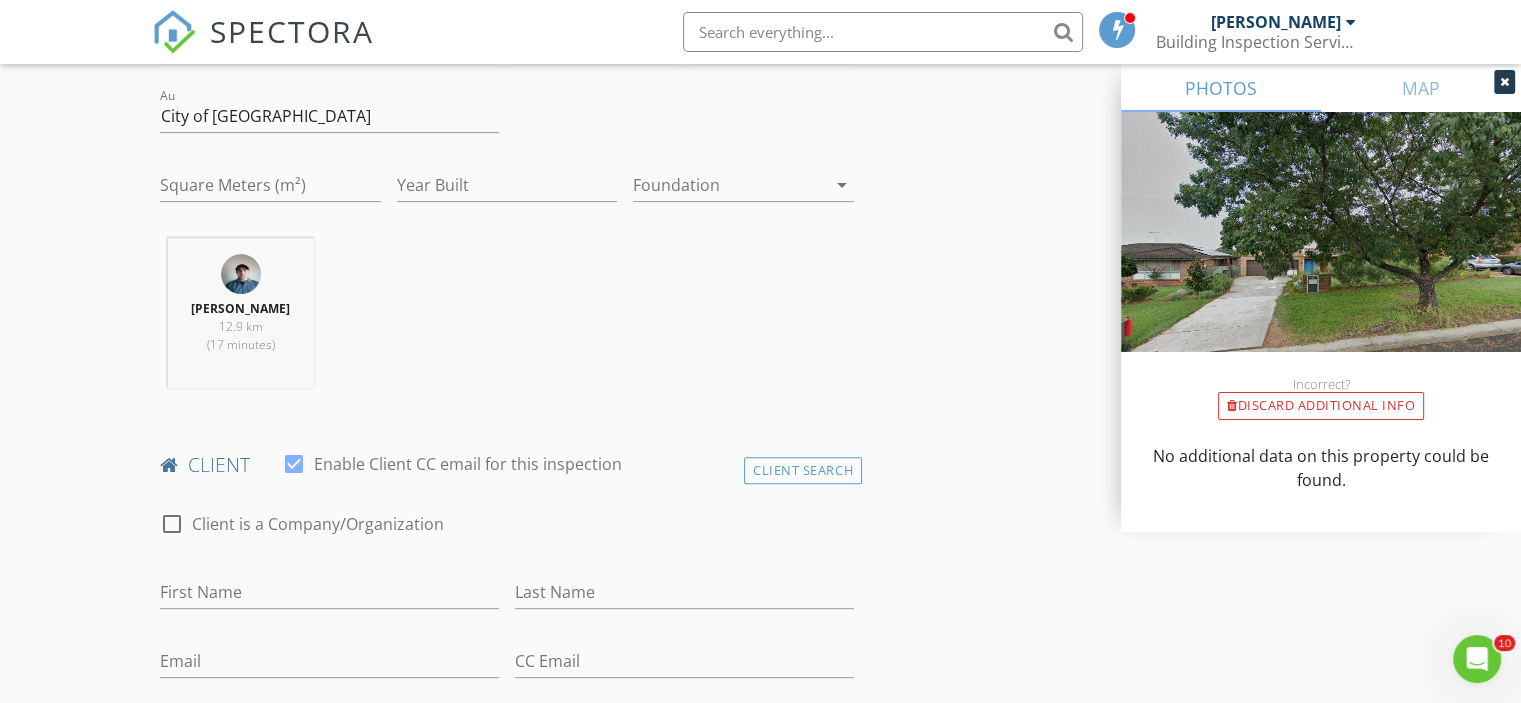 scroll, scrollTop: 700, scrollLeft: 0, axis: vertical 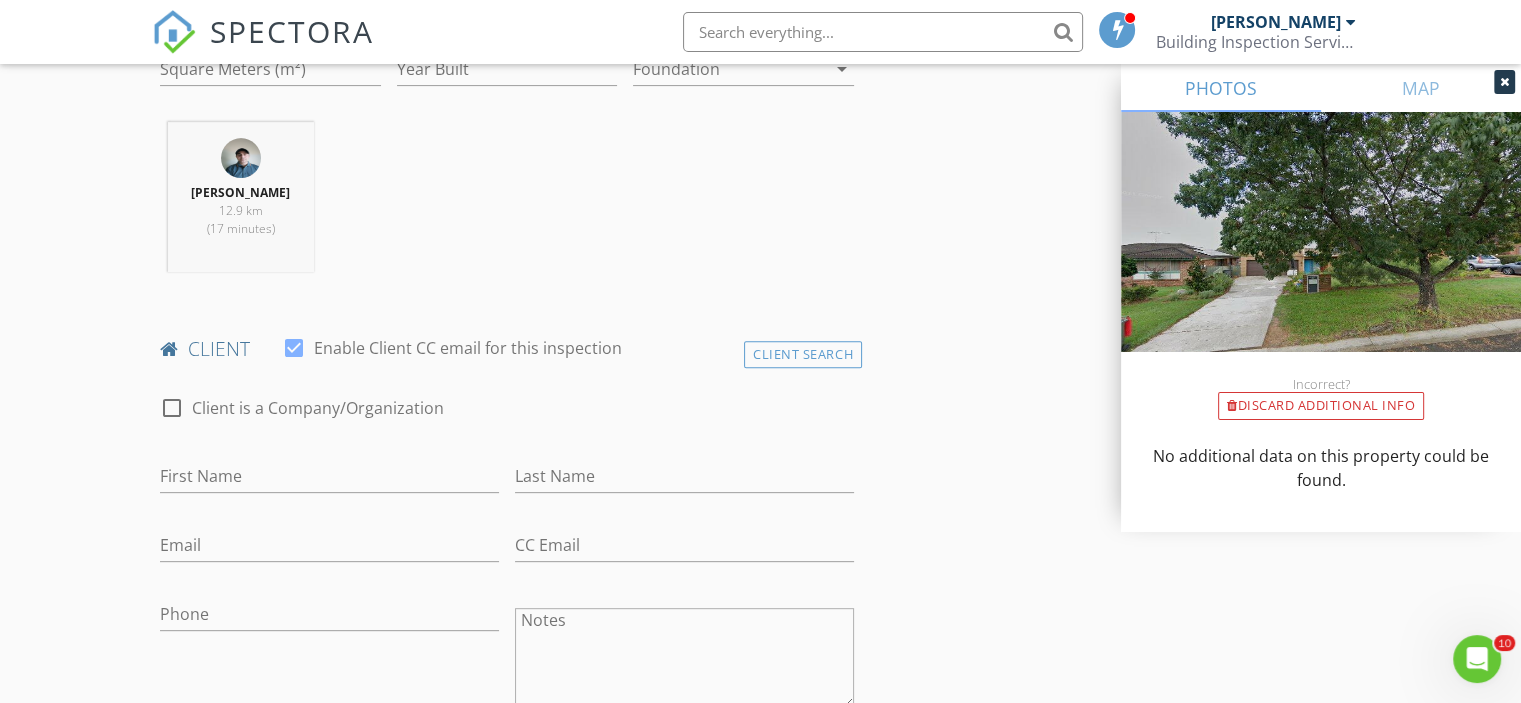 drag, startPoint x: 832, startPoint y: 350, endPoint x: 733, endPoint y: 385, distance: 105.00476 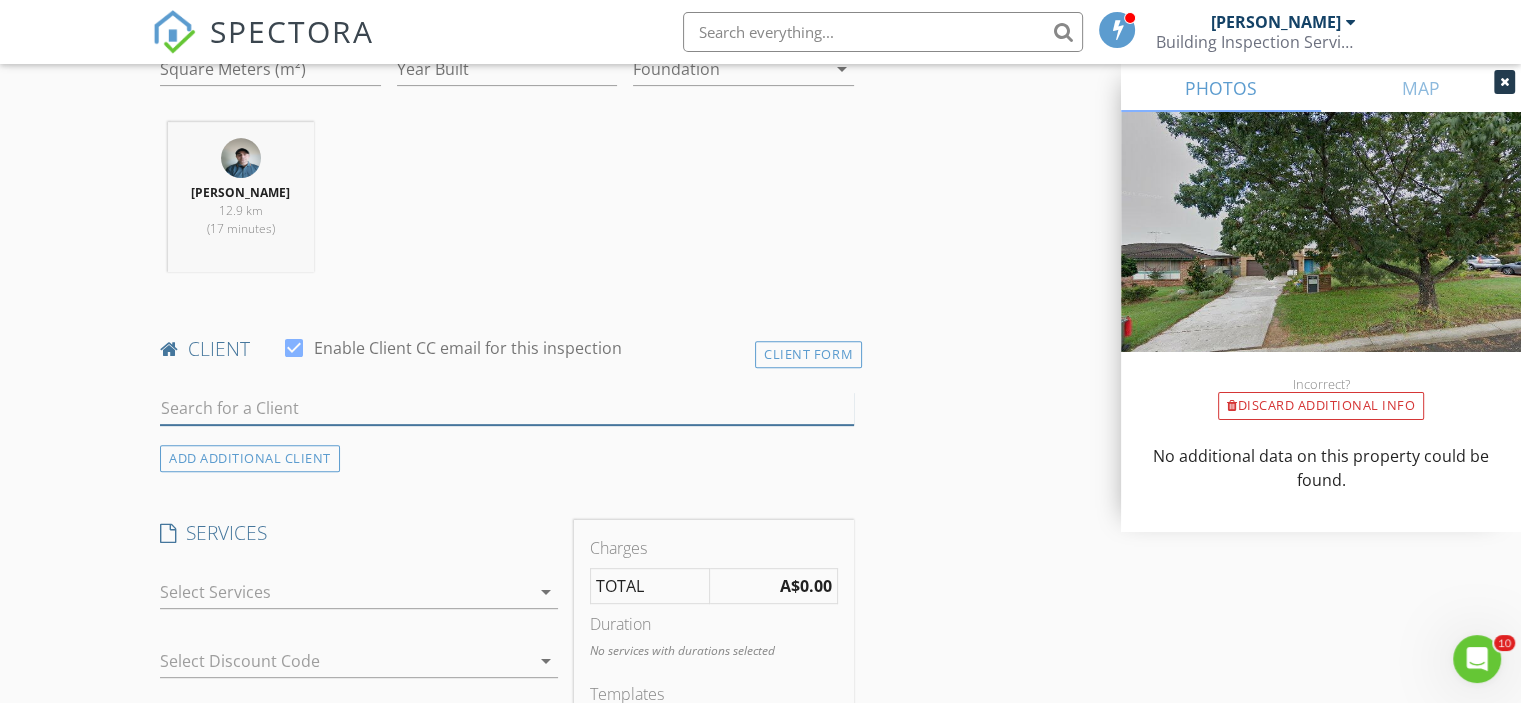 click at bounding box center [507, 408] 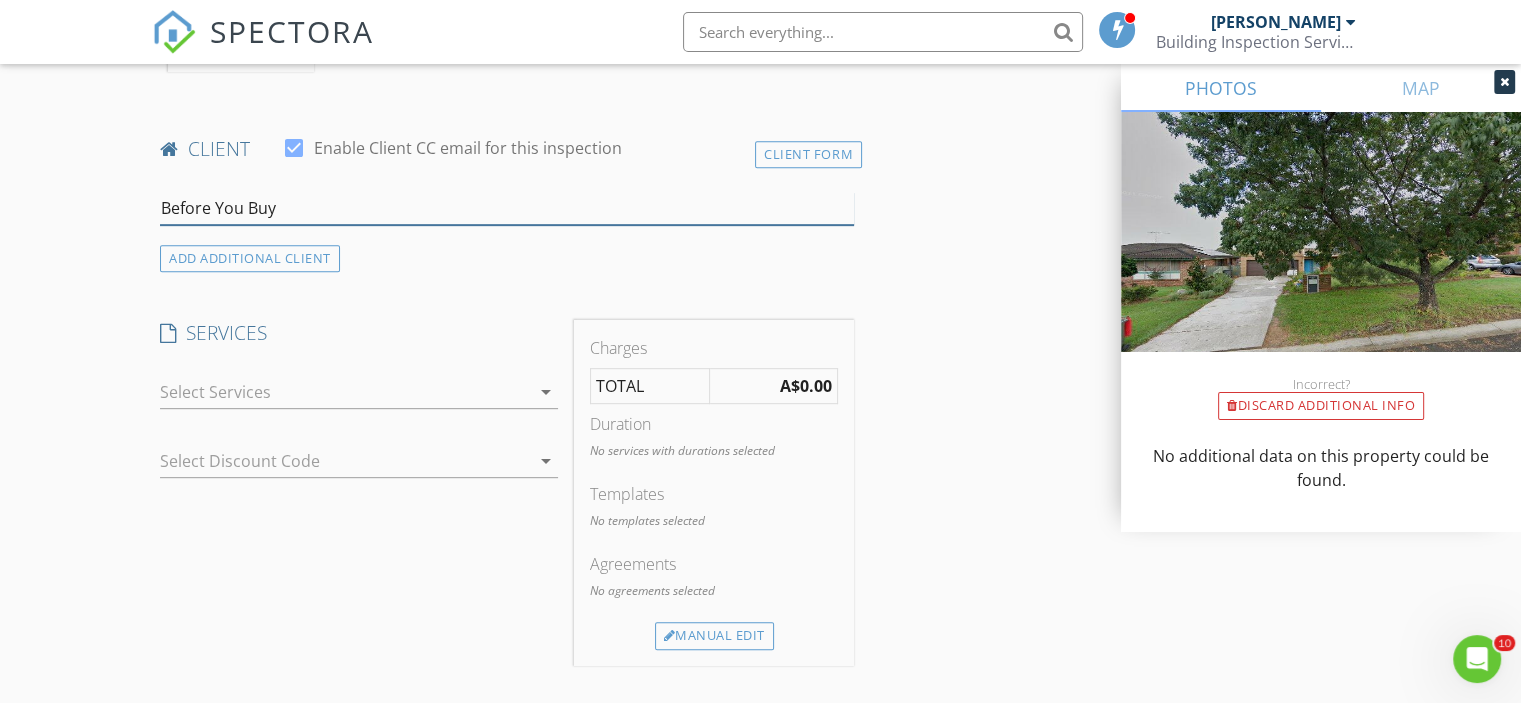 scroll, scrollTop: 700, scrollLeft: 0, axis: vertical 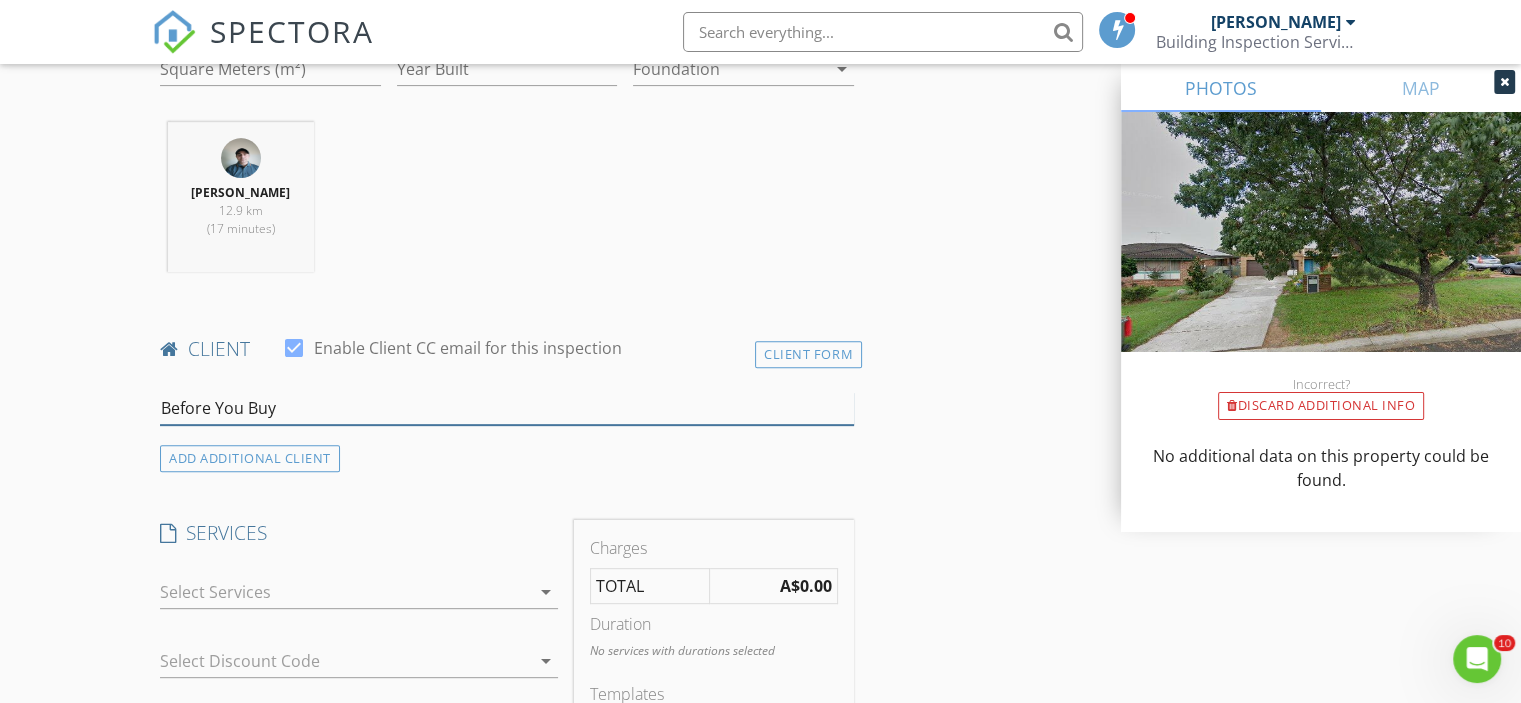 click on "Before You Buy" at bounding box center (507, 408) 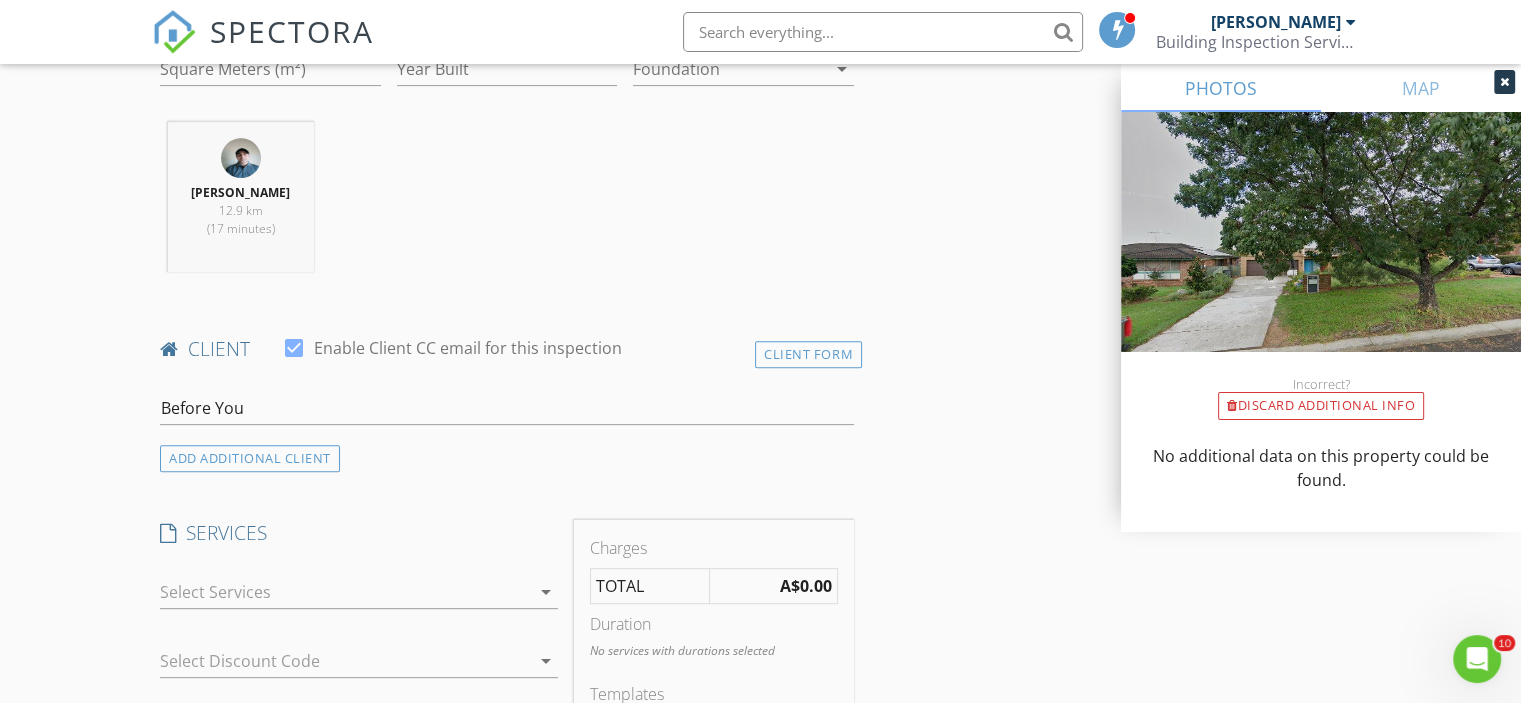 click on "INSPECTOR    Sam Nour
Date/Time
08/08/2025 9:00 AM
Location
Address Search       Address 15 Hodkin Pl   Unit   City Ingleburn   State NSW   Zip 2565   Au City of Campbelltown     Square Meters (m²)   Year Built   Foundation arrow_drop_down     Sam Nour     12.9 km     (17 minutes)
client
check_box Enable Client CC email for this inspection   Client Form   Before You
ADD ADDITIONAL client
SERVICES
check_box_outline_blank   BUILDING INSPECTION   check_box_outline_blank   TIMBER PEST INSPECTION    check_box_outline_blank   ASBESTOS SURVEY & REPORT   check_box_outline_blank   METH RESIDUE SITE TEST & REPORT   check_box_outline_blank   PRE-SETTLEMENT HANDOVER REPORT   check_box_outline_blank   Depreciation Schedule   Investmant property tax depreciation schedule check_box_outline_blank         New Build Report" at bounding box center (507, 938) 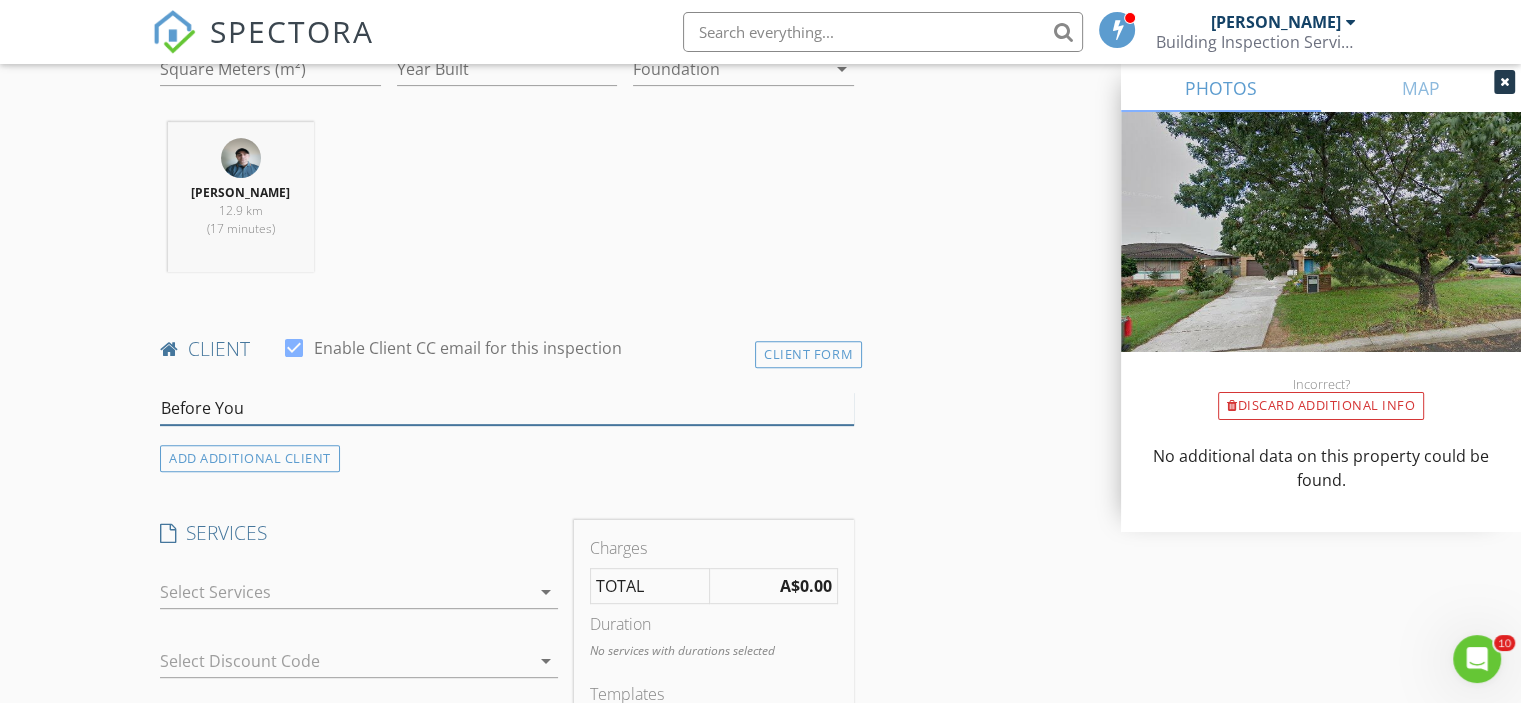 click on "Before You" at bounding box center (507, 408) 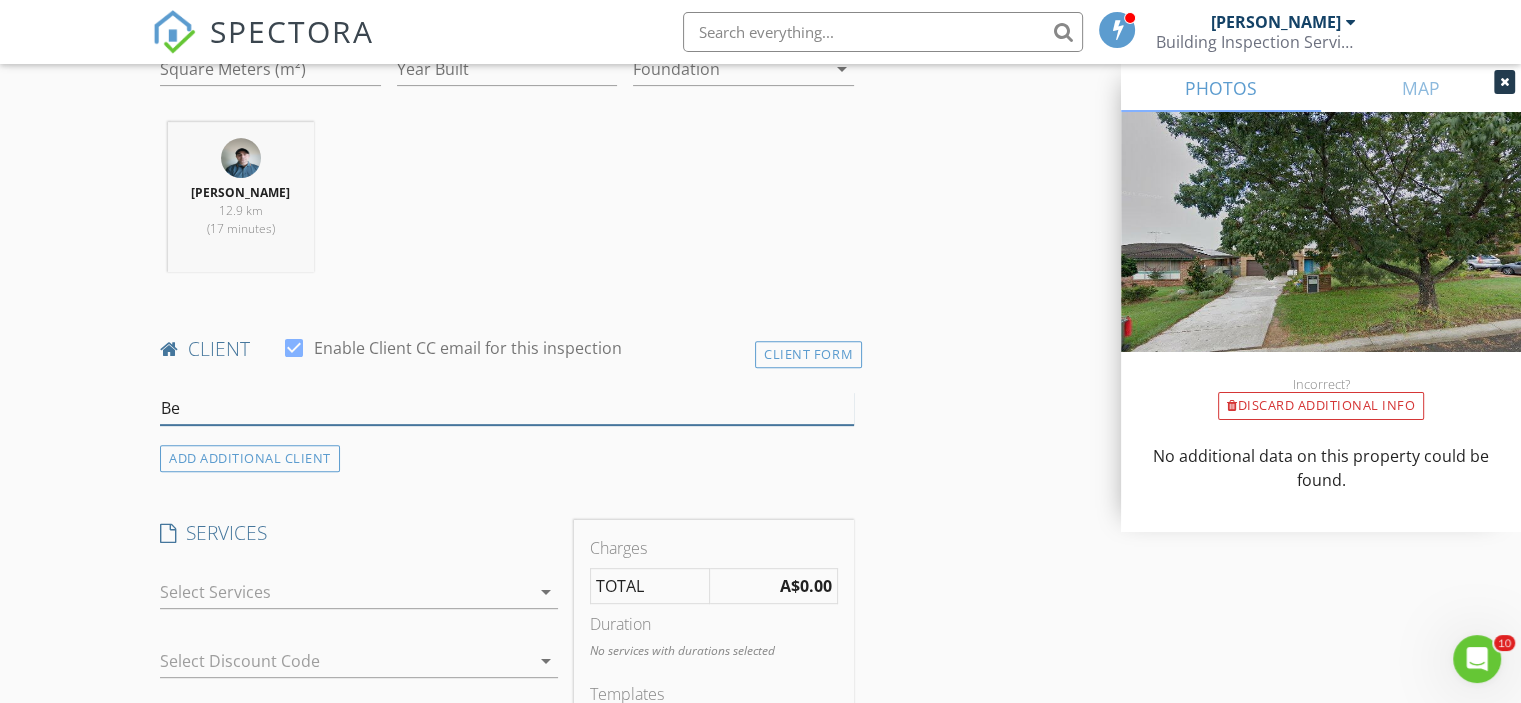 type on "B" 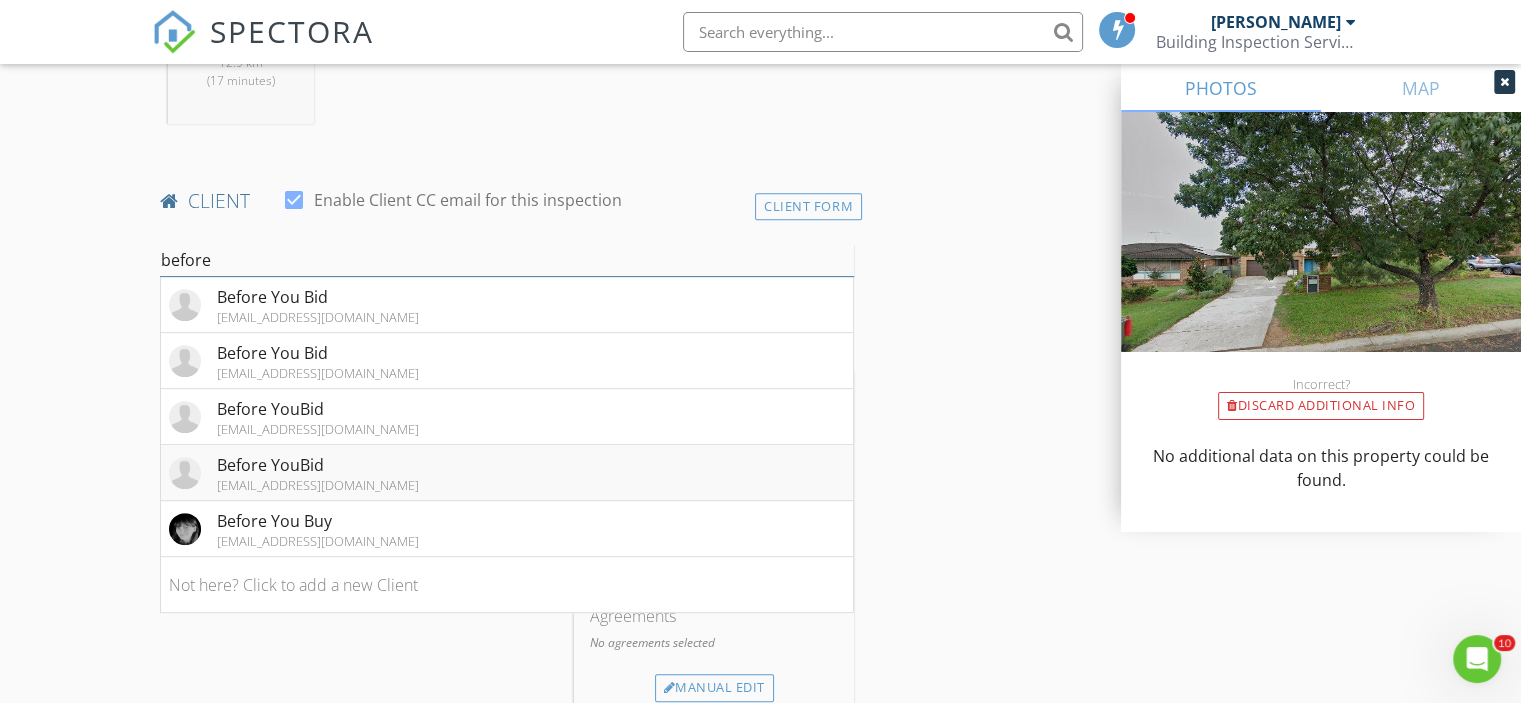 scroll, scrollTop: 900, scrollLeft: 0, axis: vertical 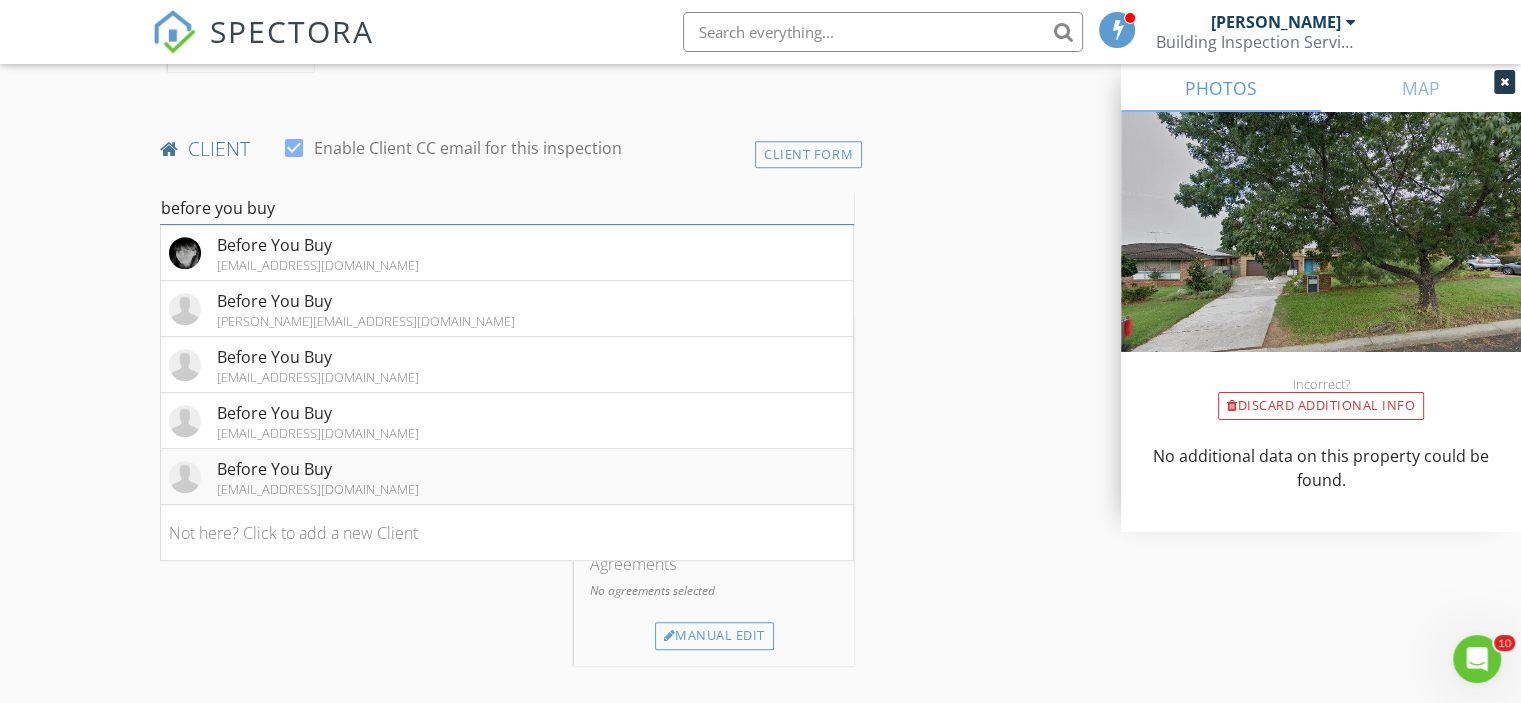 type on "before you buy" 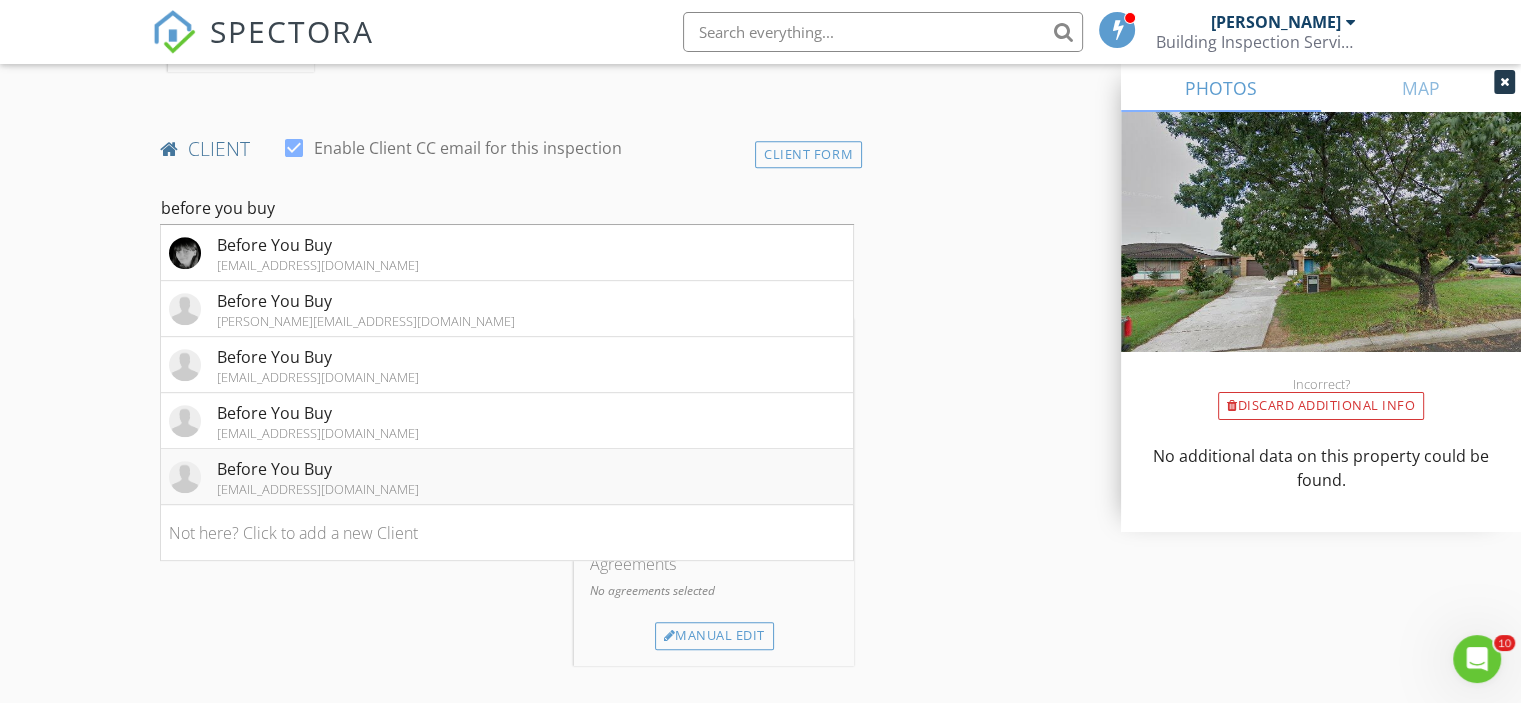 click on "Before You Buy
noemail@noemail.com.au" at bounding box center (507, 477) 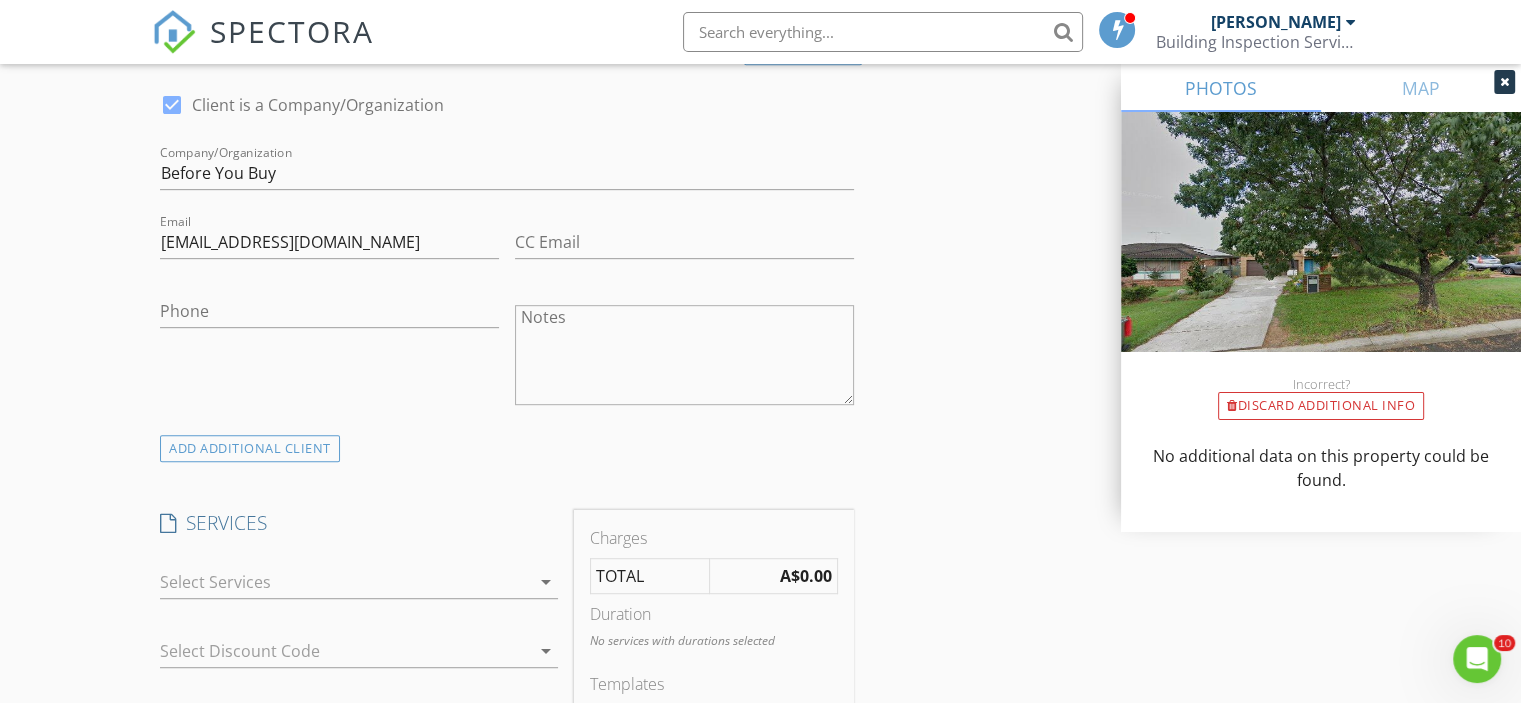 scroll, scrollTop: 1100, scrollLeft: 0, axis: vertical 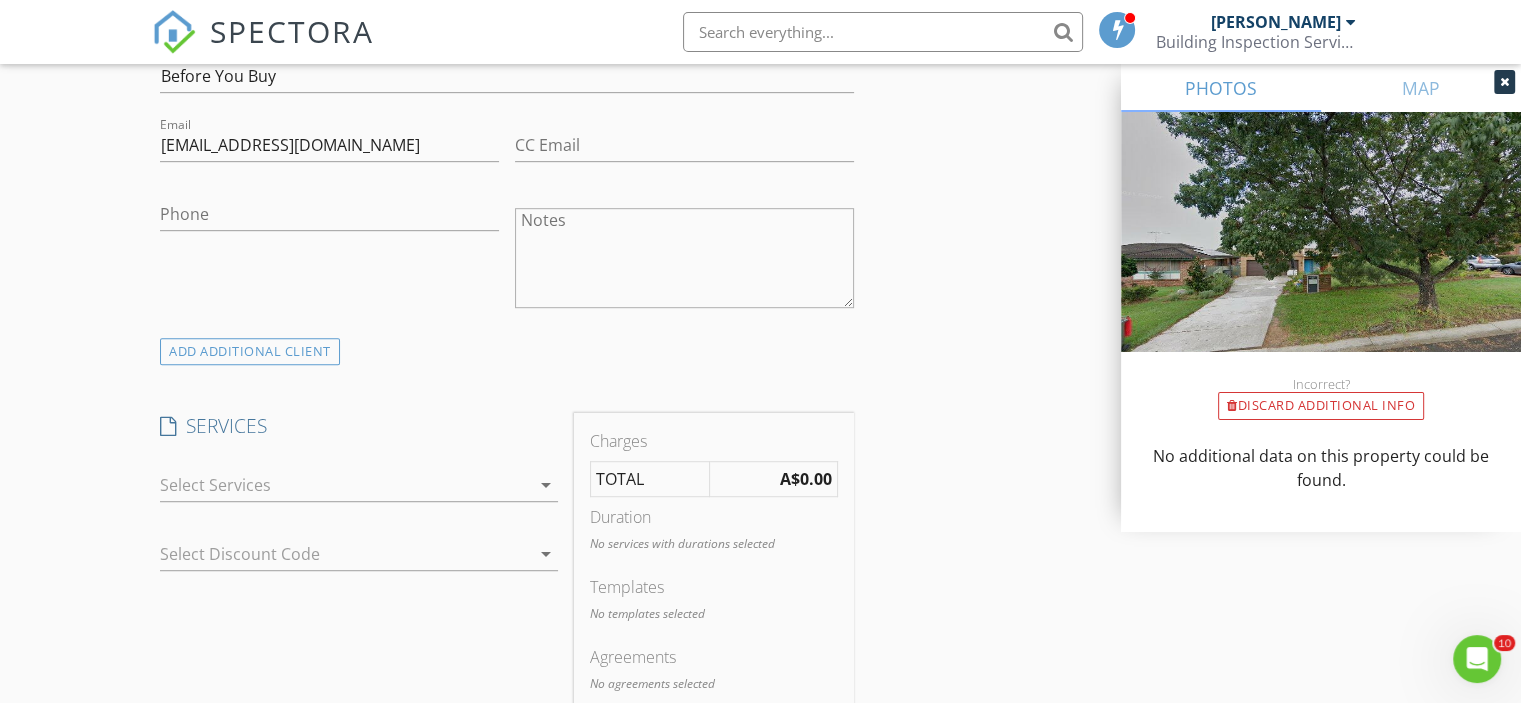 click at bounding box center (345, 485) 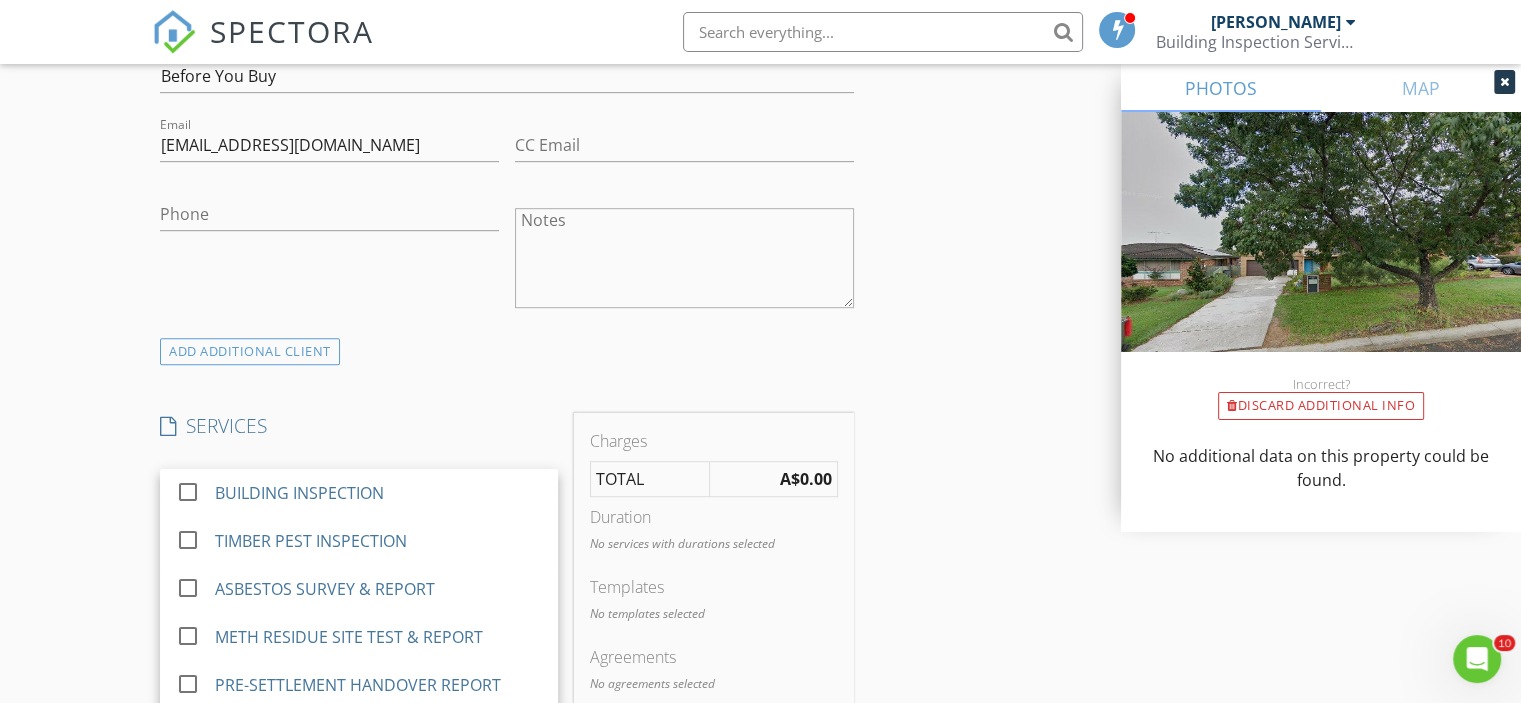 click on "BUILDING INSPECTION" at bounding box center (299, 493) 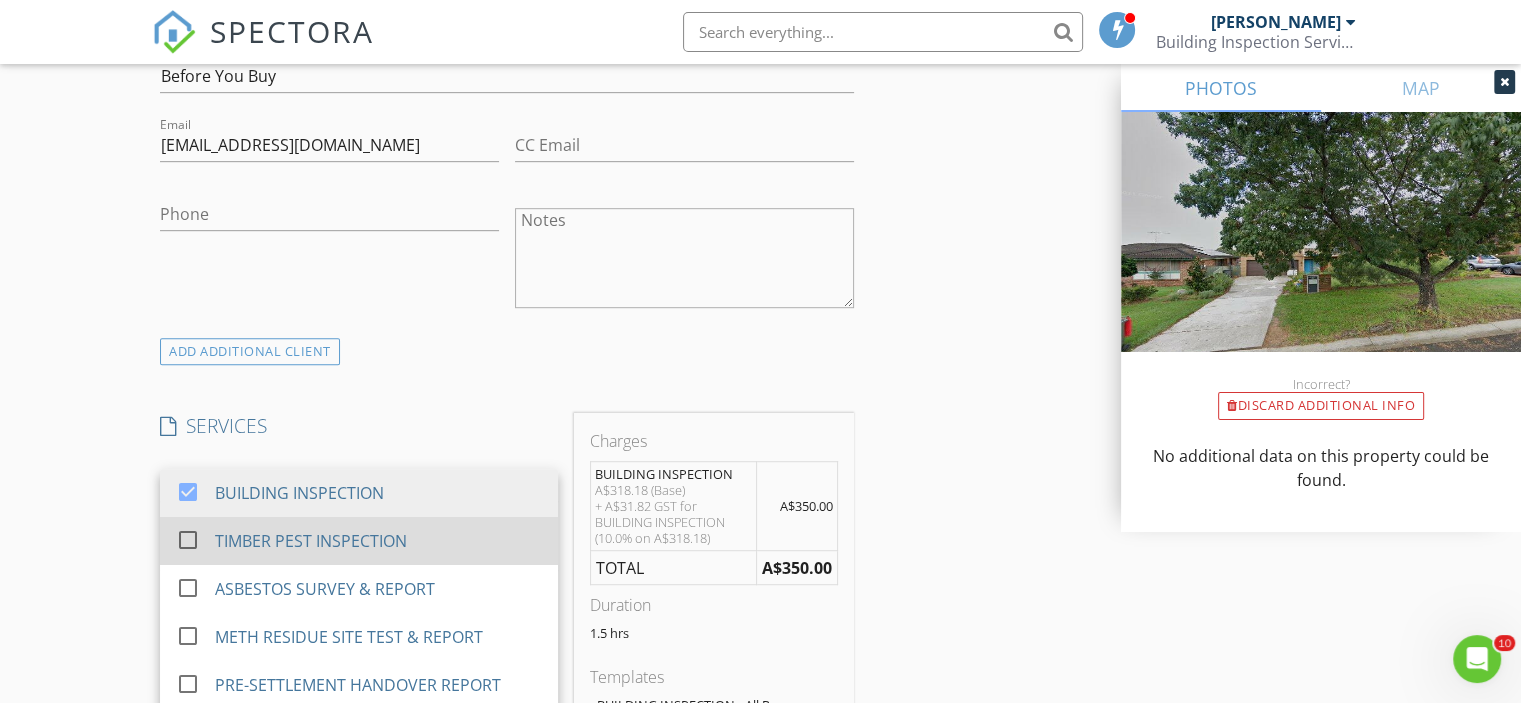 click on "check_box_outline_blank   TIMBER PEST INSPECTION" at bounding box center (359, 541) 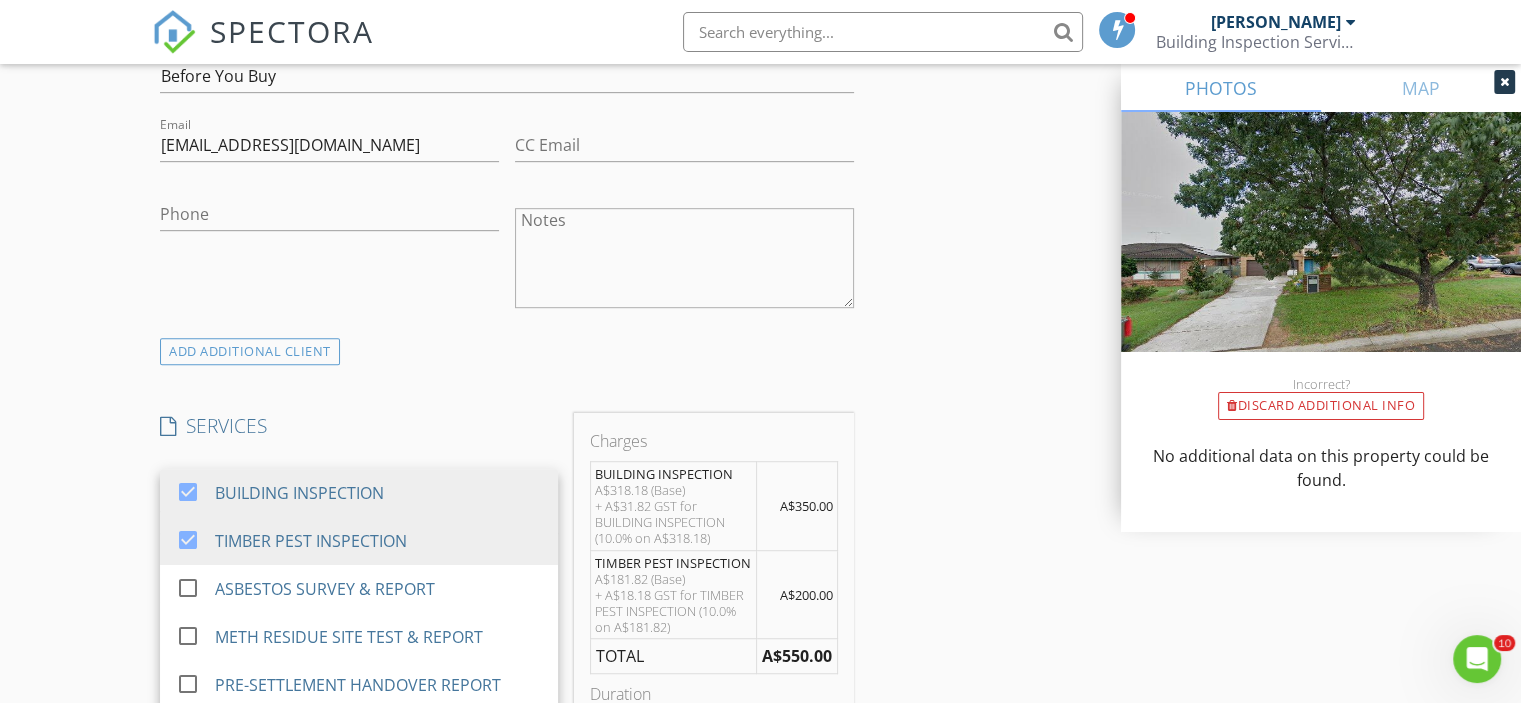 click on "New Inspection
Click here to use the New Order Form
INSPECTOR    Sam Nour
Date/Time
08/08/2025 9:00 AM
Location
Address Search       Address 15 Hodkin Pl   Unit   City Ingleburn   State NSW   Zip 2565   Au City of Campbelltown     Square Meters (m²)   Year Built   Foundation arrow_drop_down     Sam Nour     12.9 km     (17 minutes)
client
check_box Enable Client CC email for this inspection   Client Search     check_box Client is a Company/Organization   Company/Organization Before You Buy       Email noemail@noemail.com.au   CC Email   Phone           Notes
ADD ADDITIONAL client
SERVICES
check_box   BUILDING INSPECTION   check_box   TIMBER PEST INSPECTION    check_box_outline_blank   ASBESTOS SURVEY & REPORT   check_box_outline_blank   METH RESIDUE SITE TEST & REPORT" at bounding box center (760, 809) 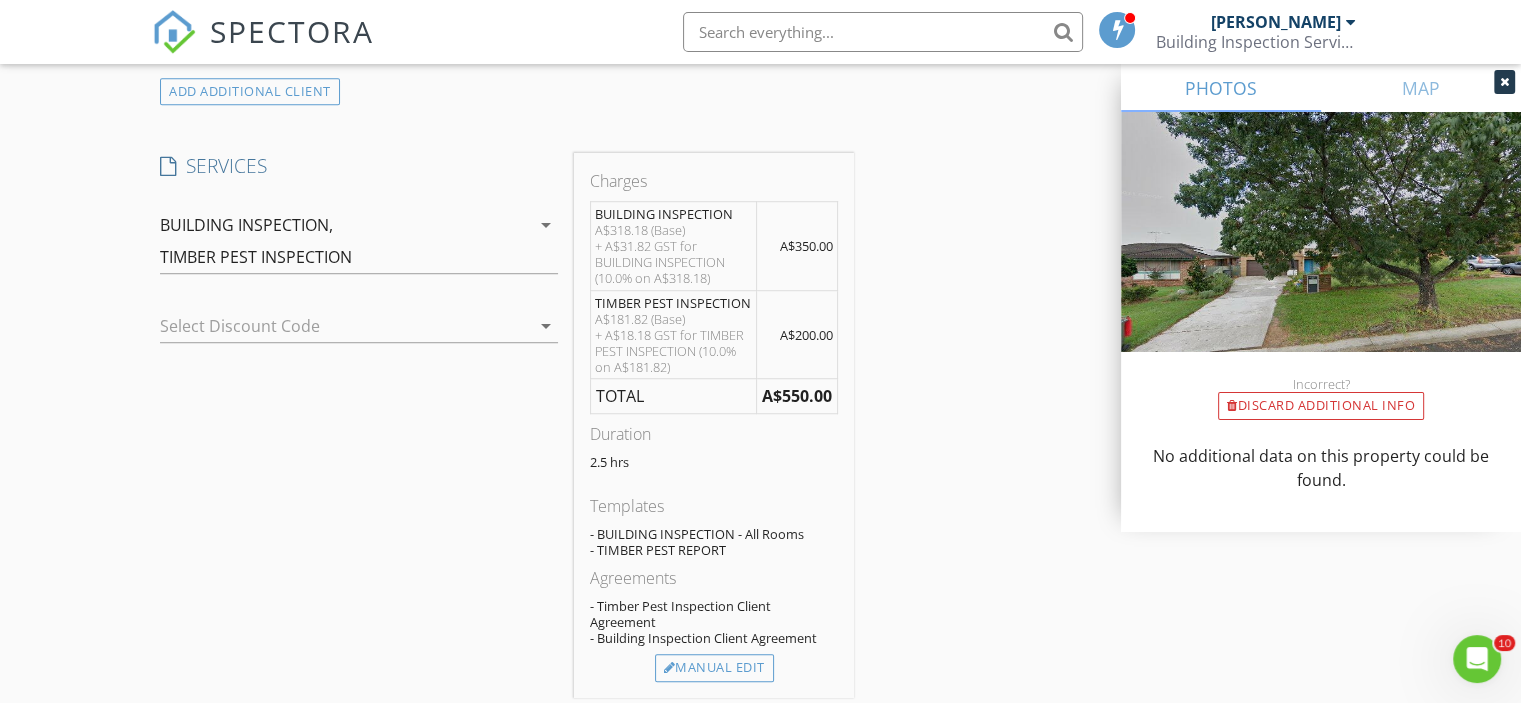scroll, scrollTop: 1600, scrollLeft: 0, axis: vertical 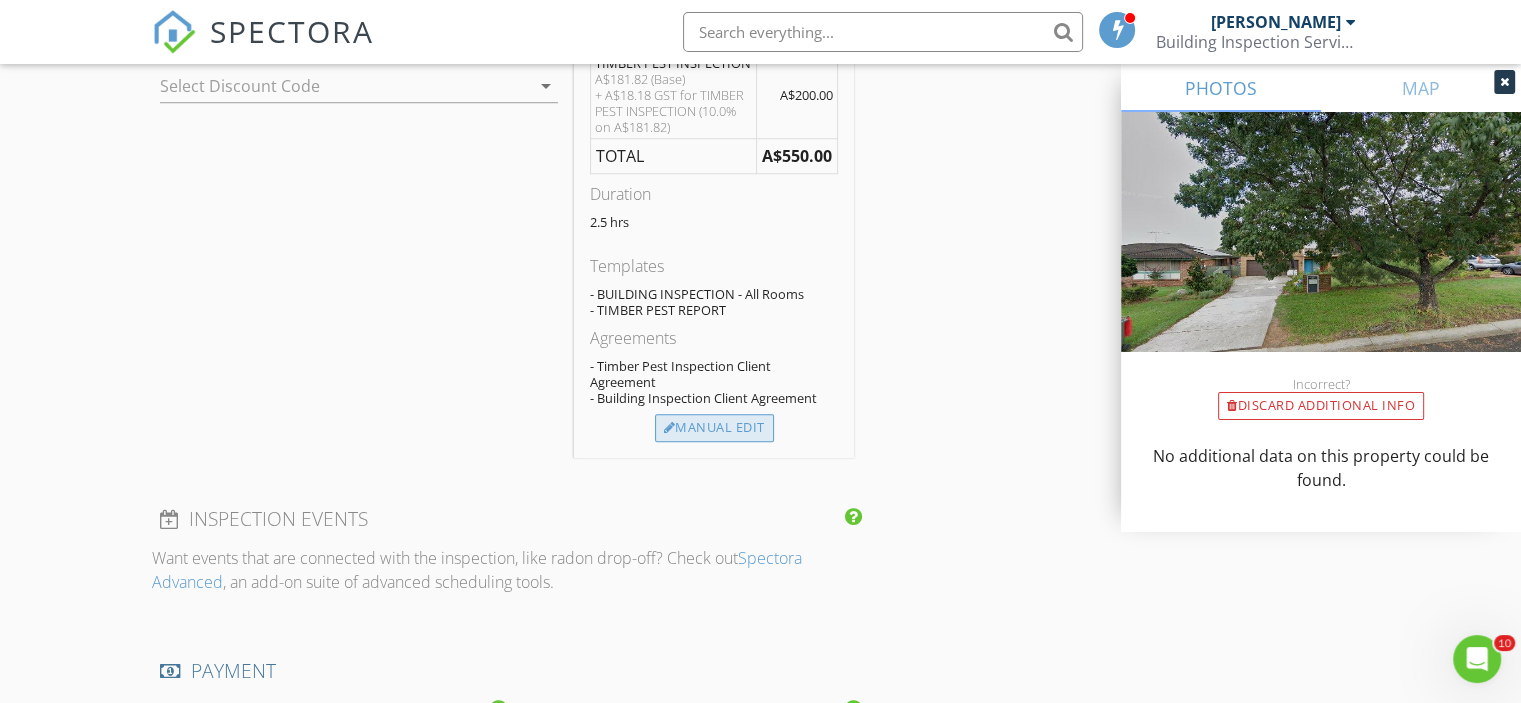 click on "Manual Edit" at bounding box center (714, 428) 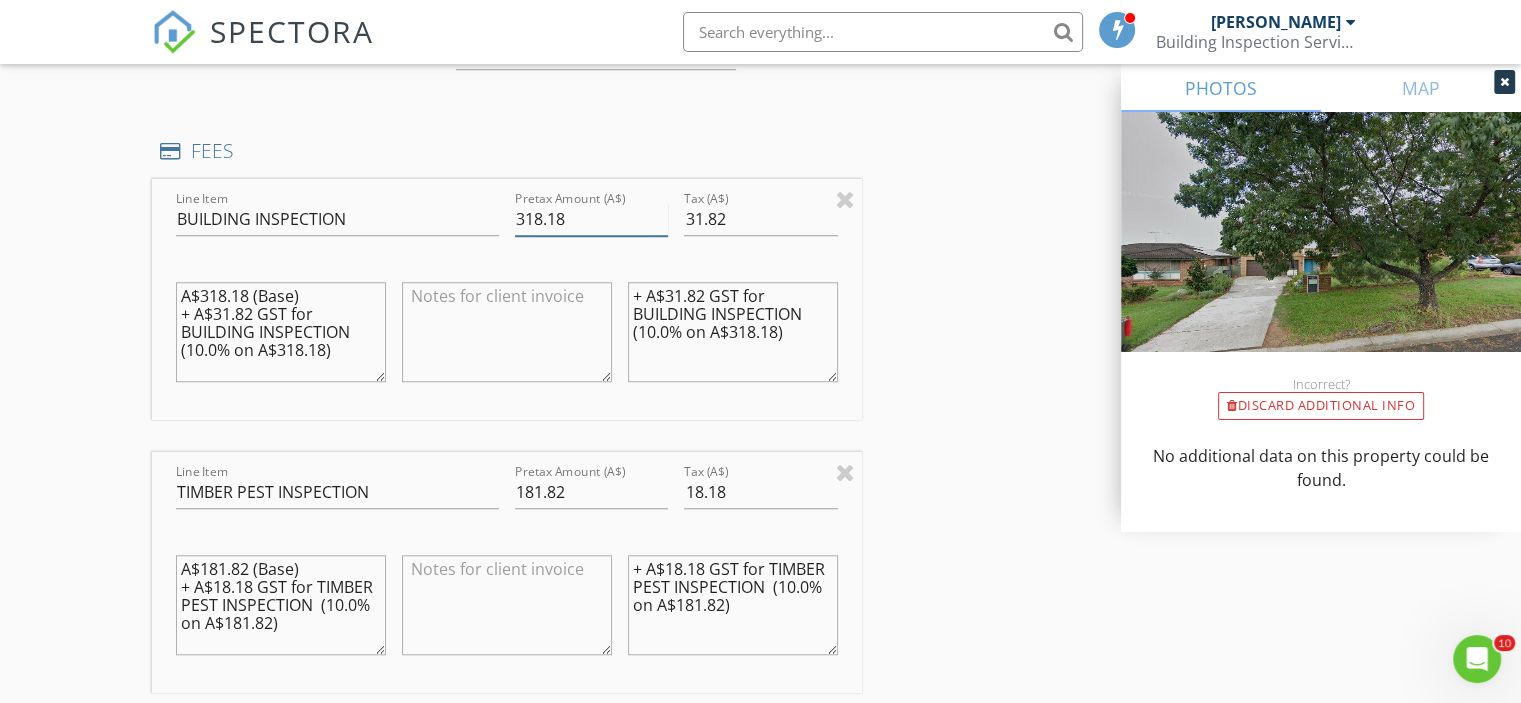 click on "318.18" at bounding box center (591, 219) 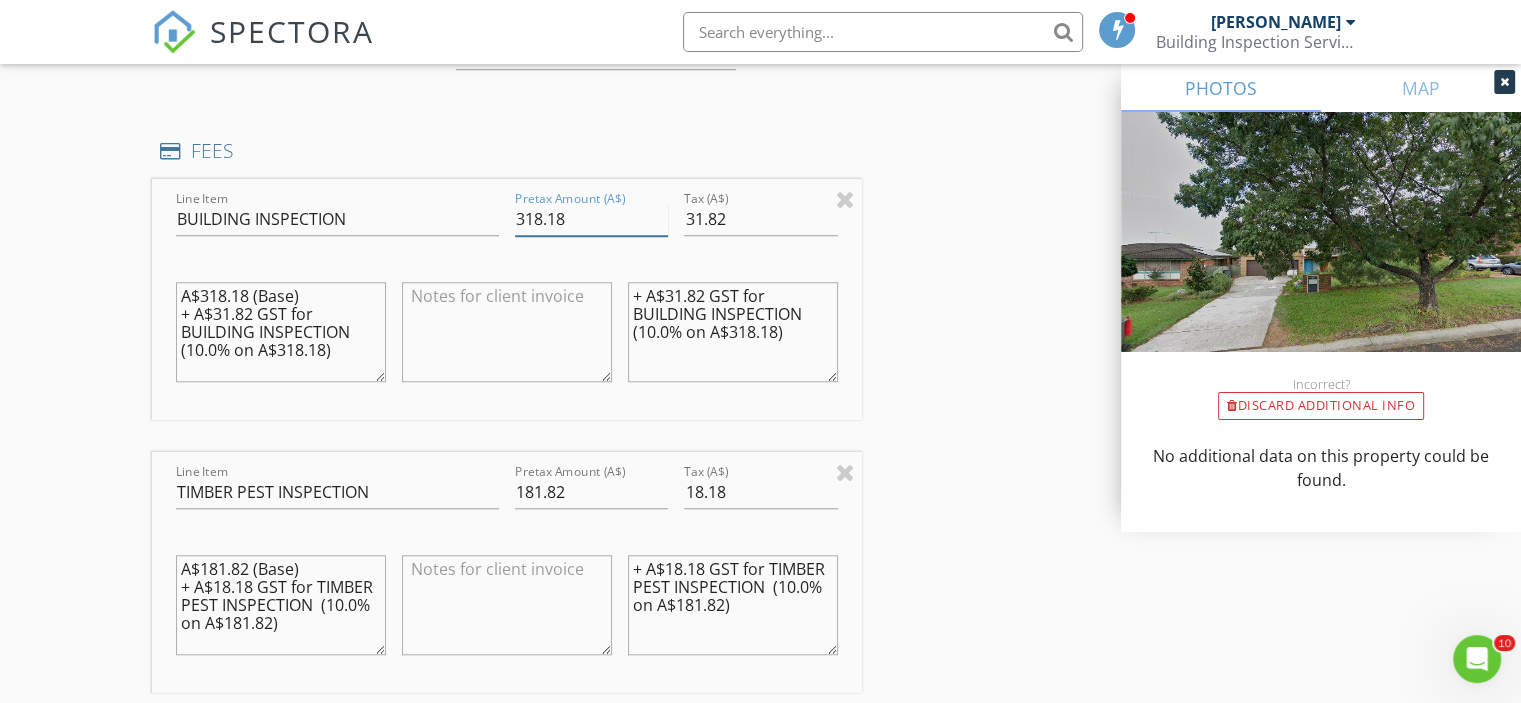 click on "318.18" at bounding box center [591, 219] 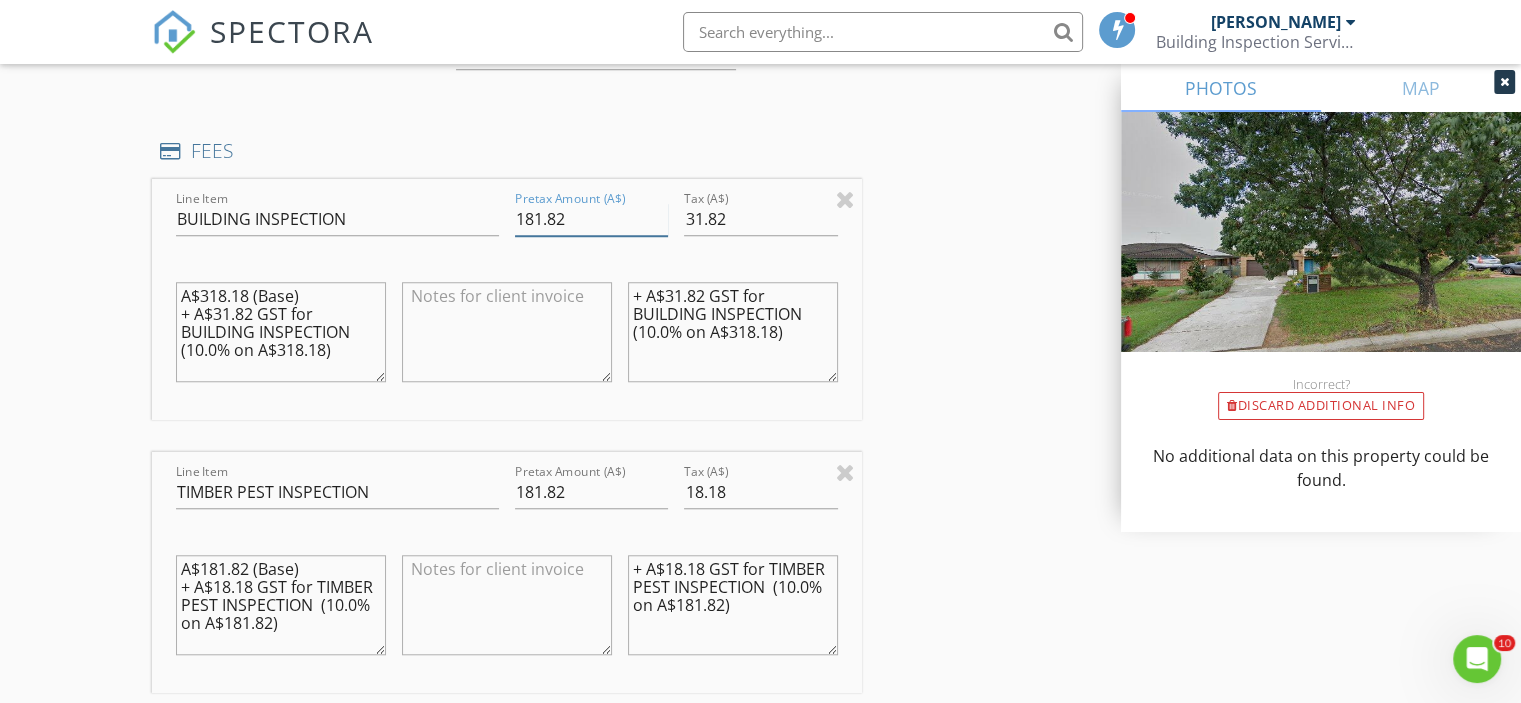 type on "181.82" 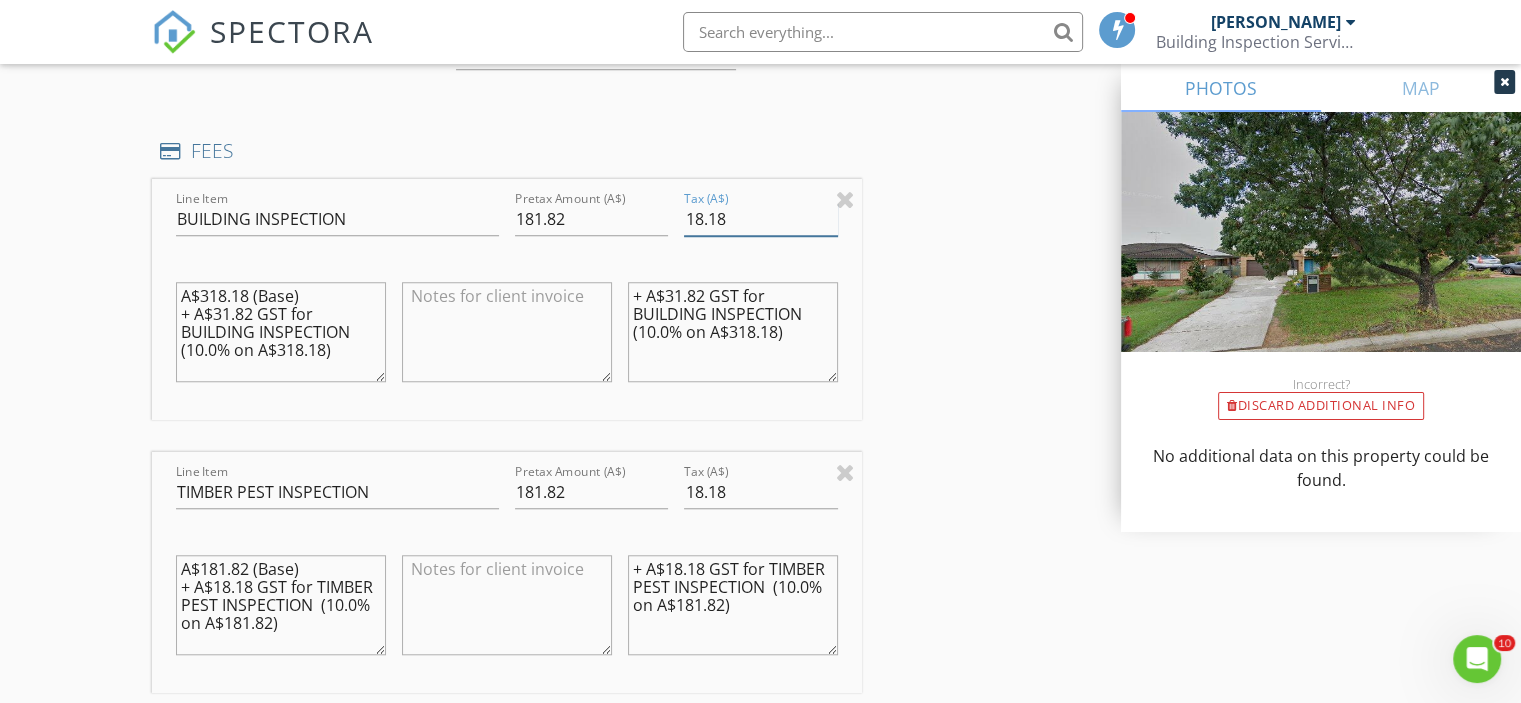 type on "18.18" 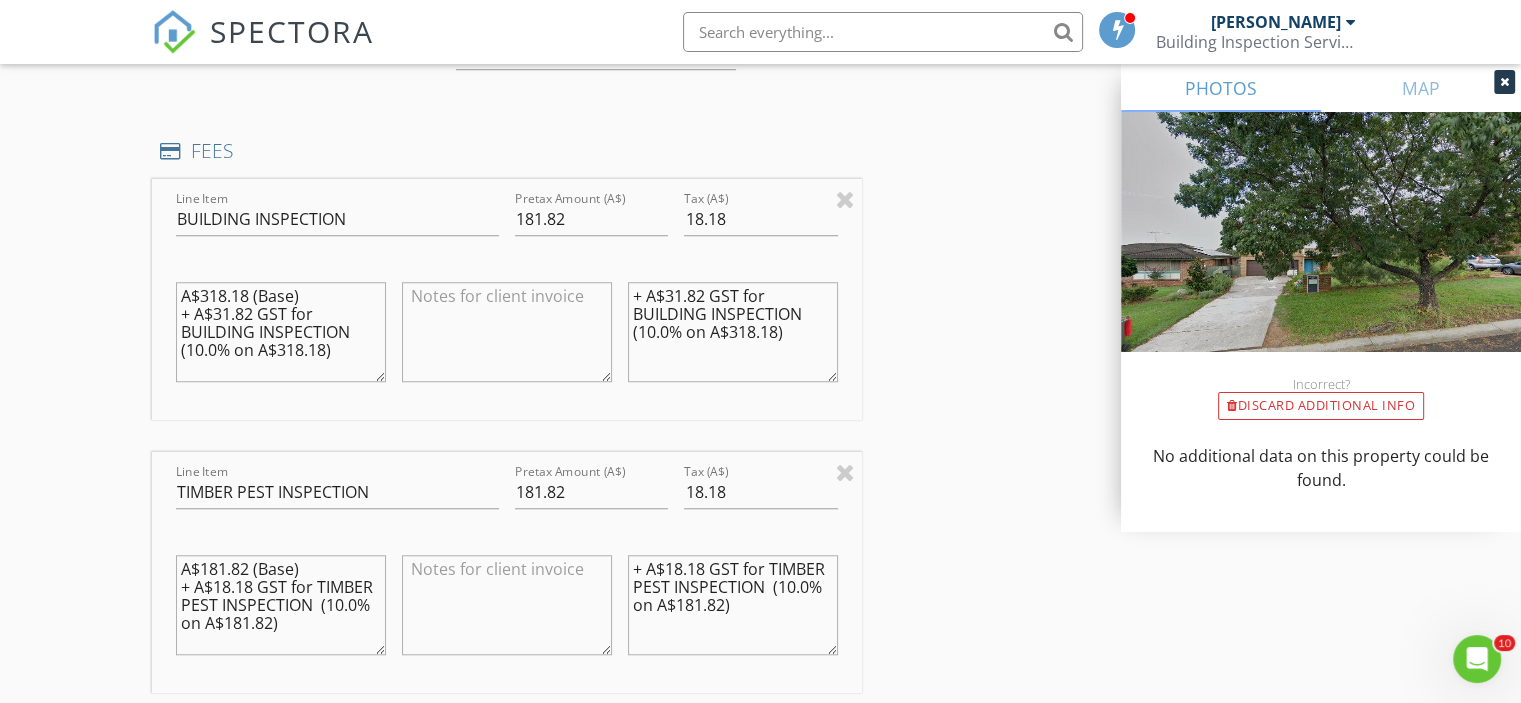 click on "A$318.18 (Base)
+ A$31.82 GST for BUILDING INSPECTION (10.0% on A$318.18)" at bounding box center (281, 332) 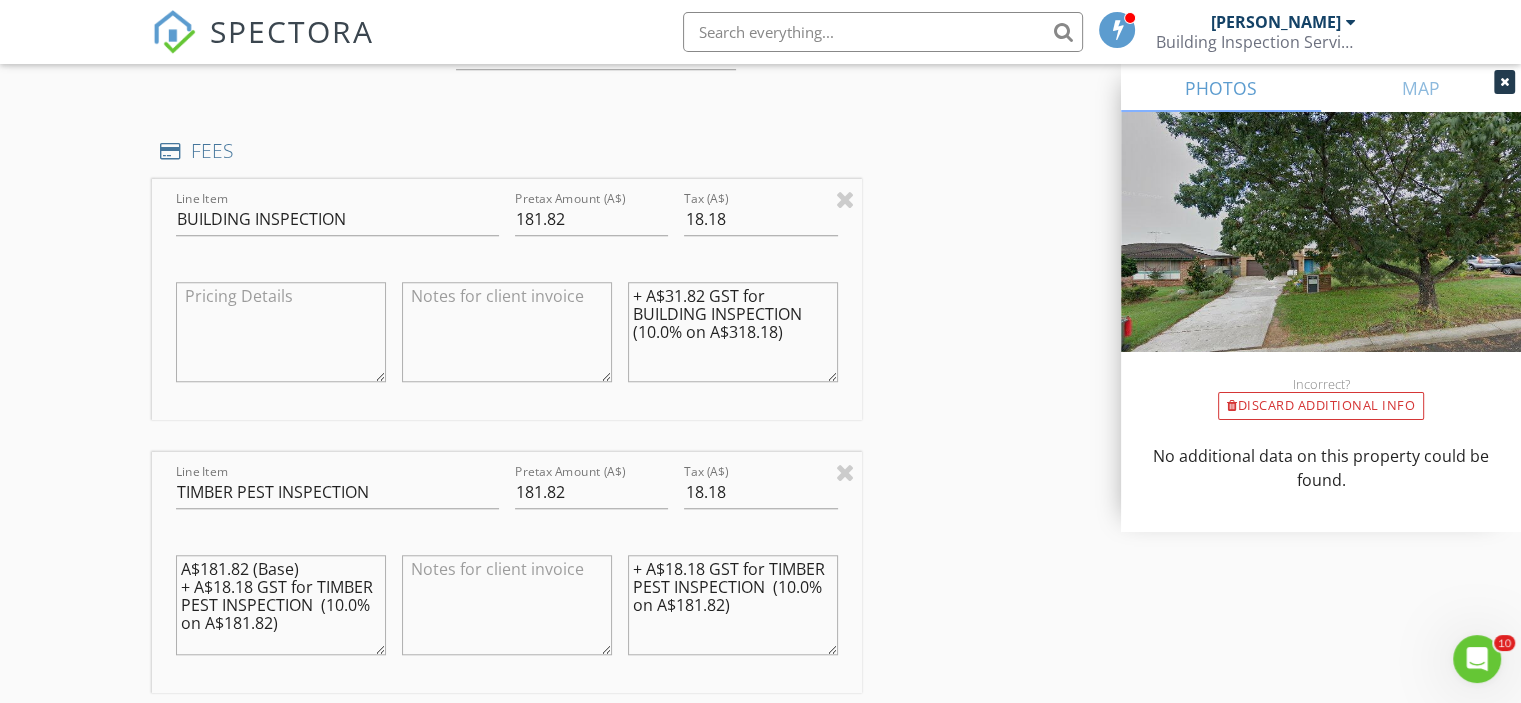 type 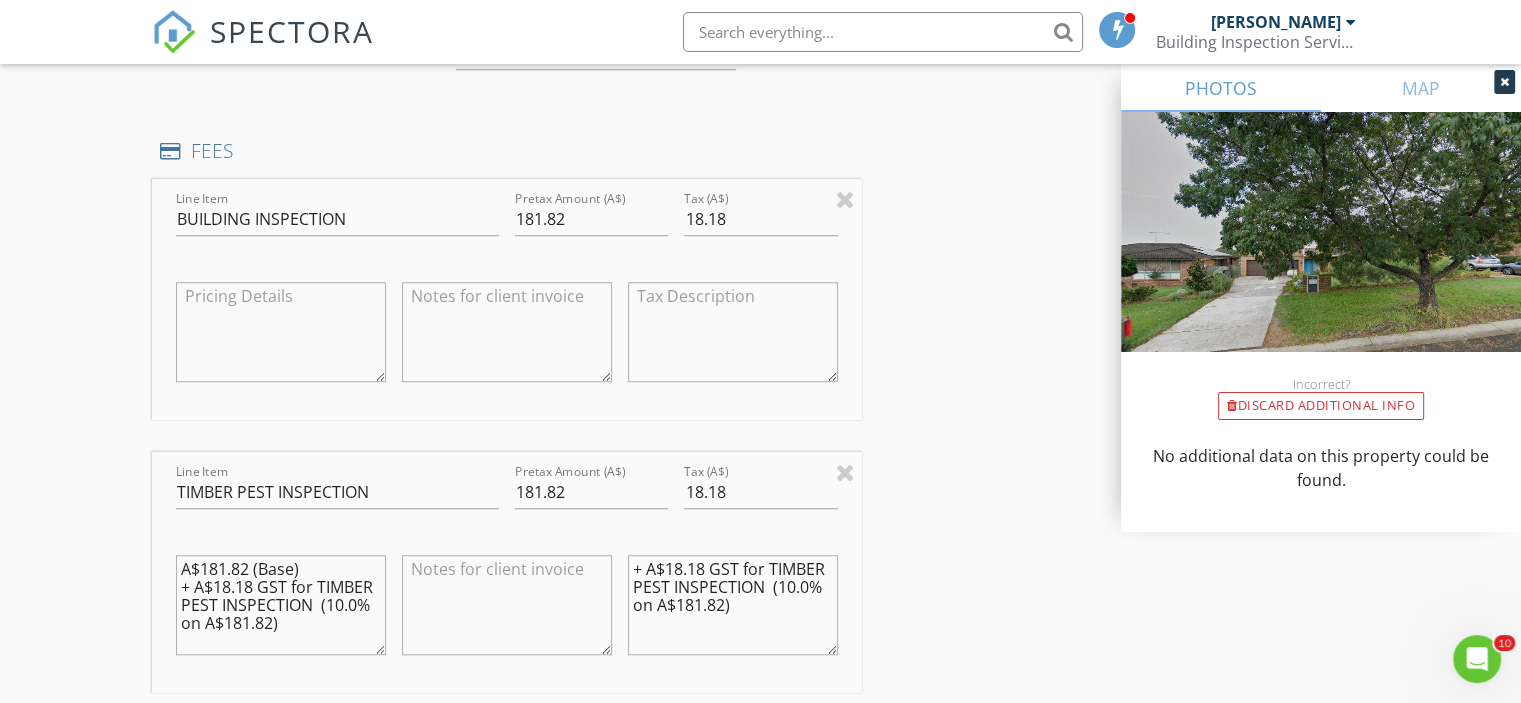 type 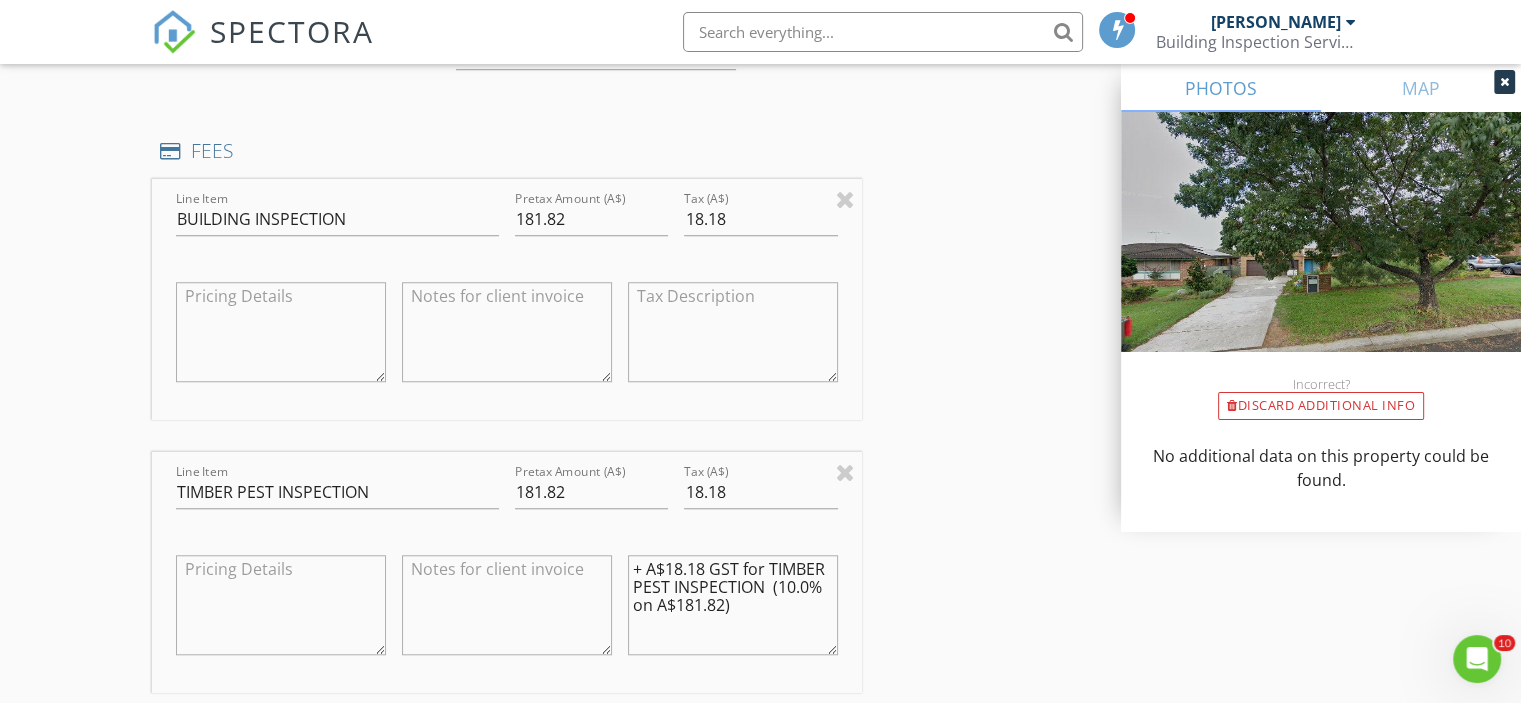 type 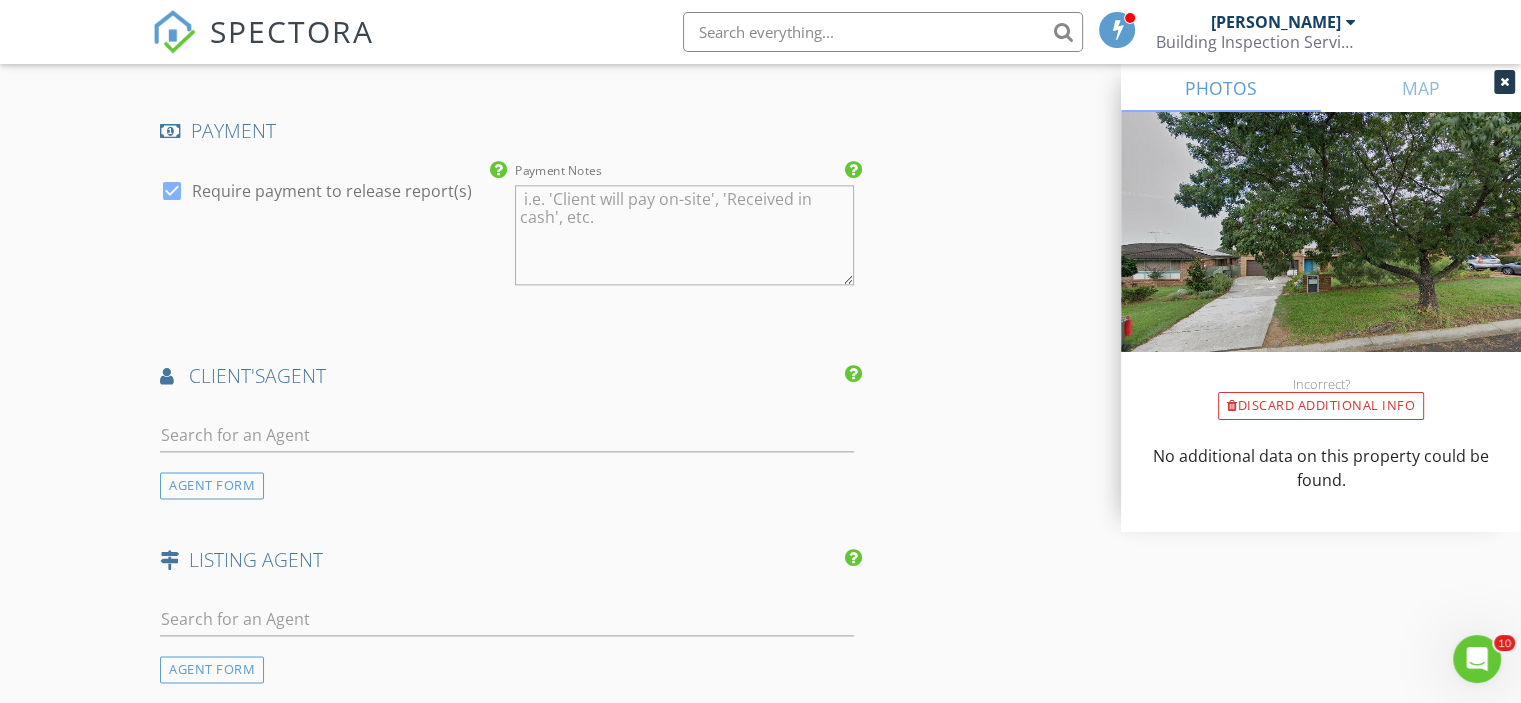 scroll, scrollTop: 2700, scrollLeft: 0, axis: vertical 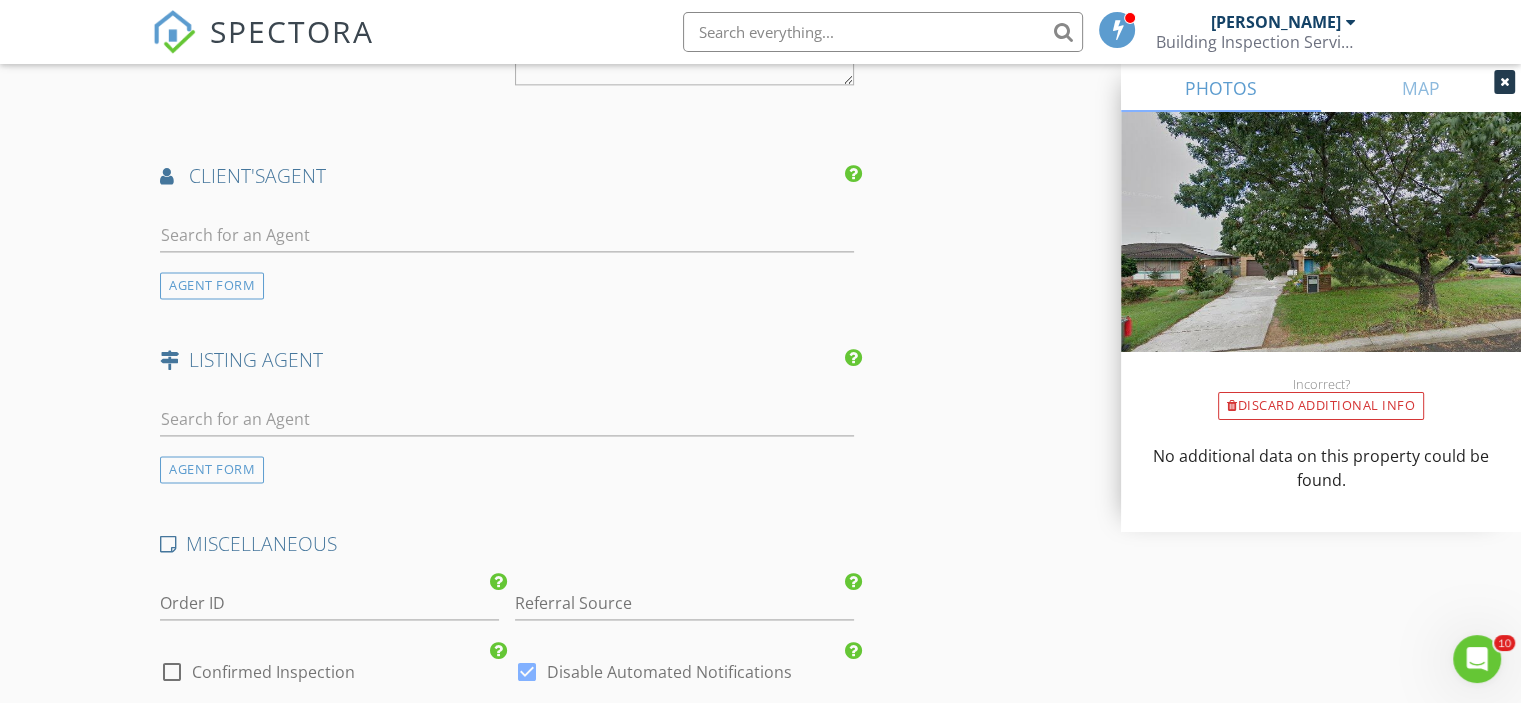 type 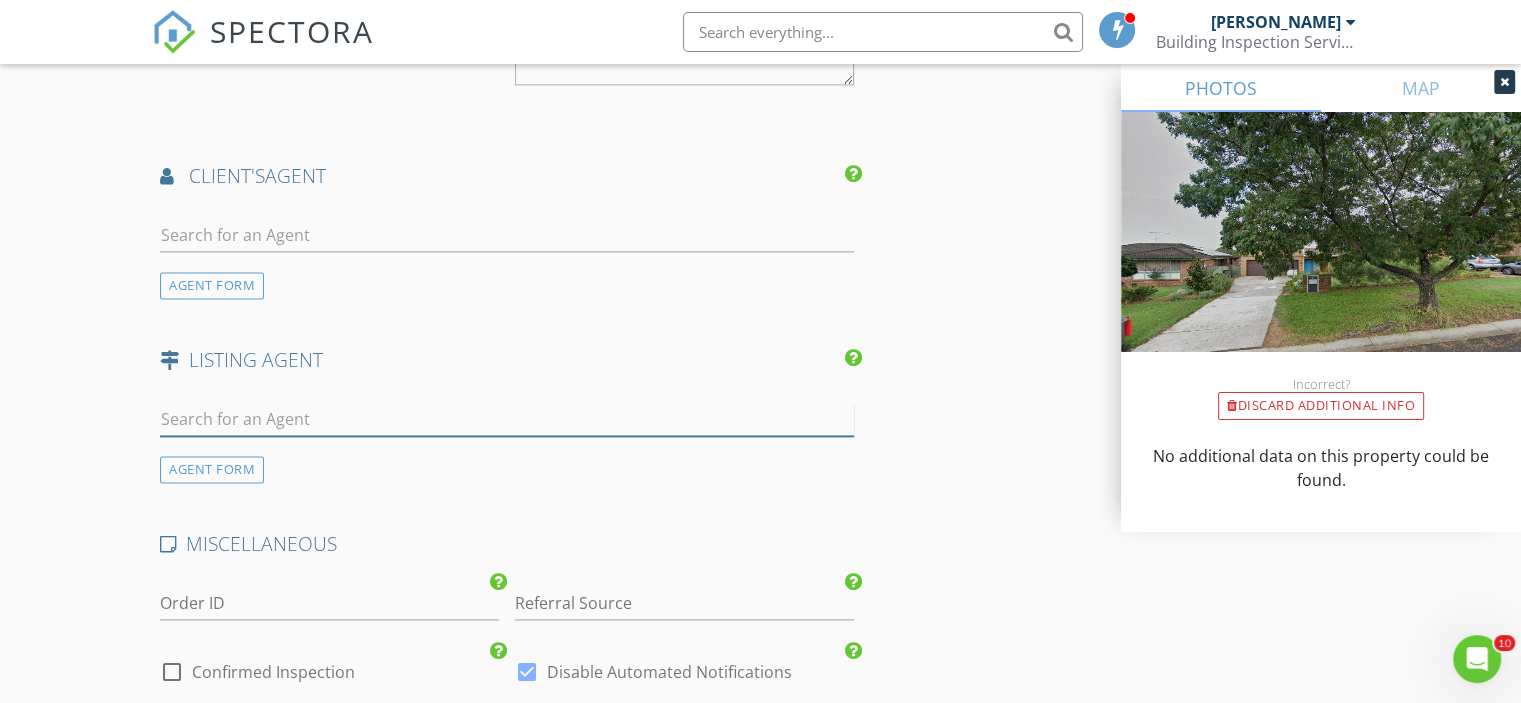 click at bounding box center [507, 419] 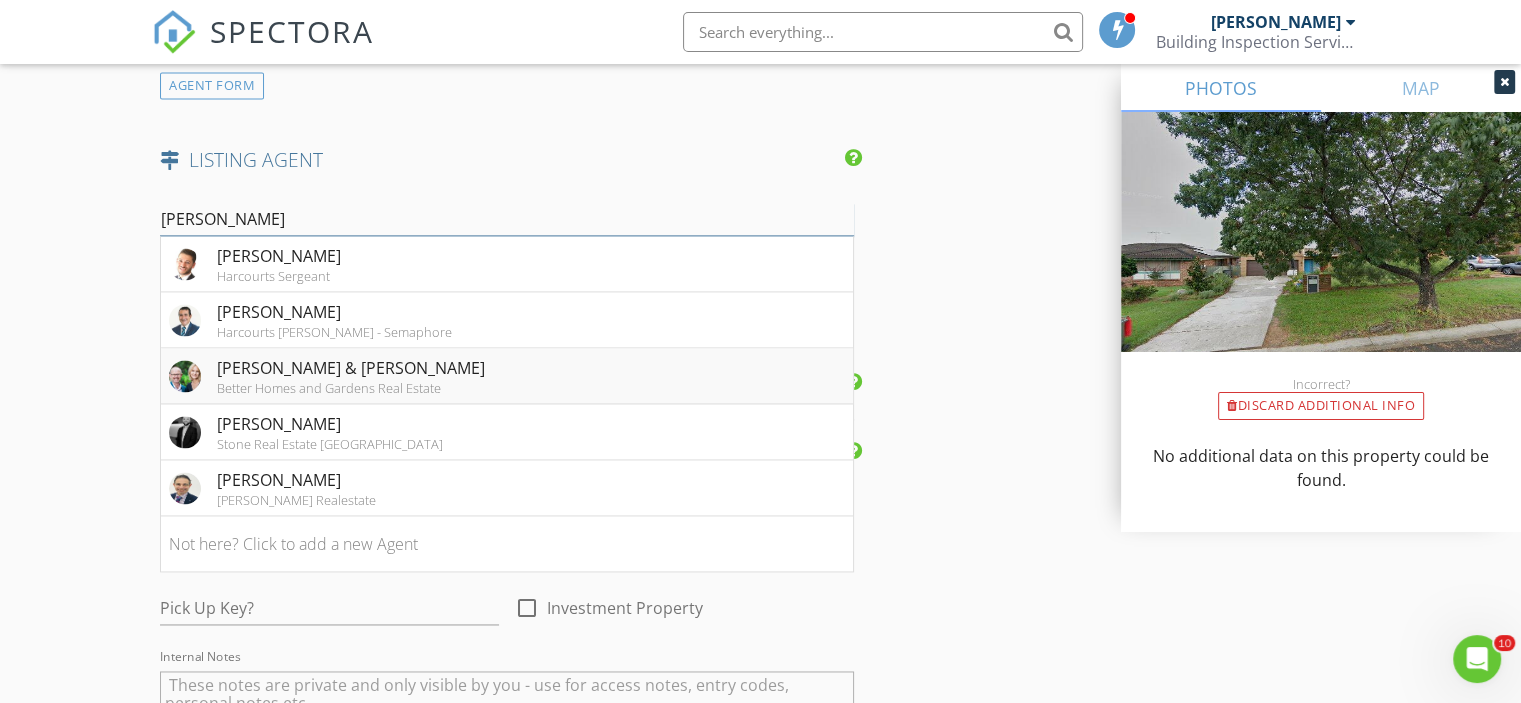 scroll, scrollTop: 2800, scrollLeft: 0, axis: vertical 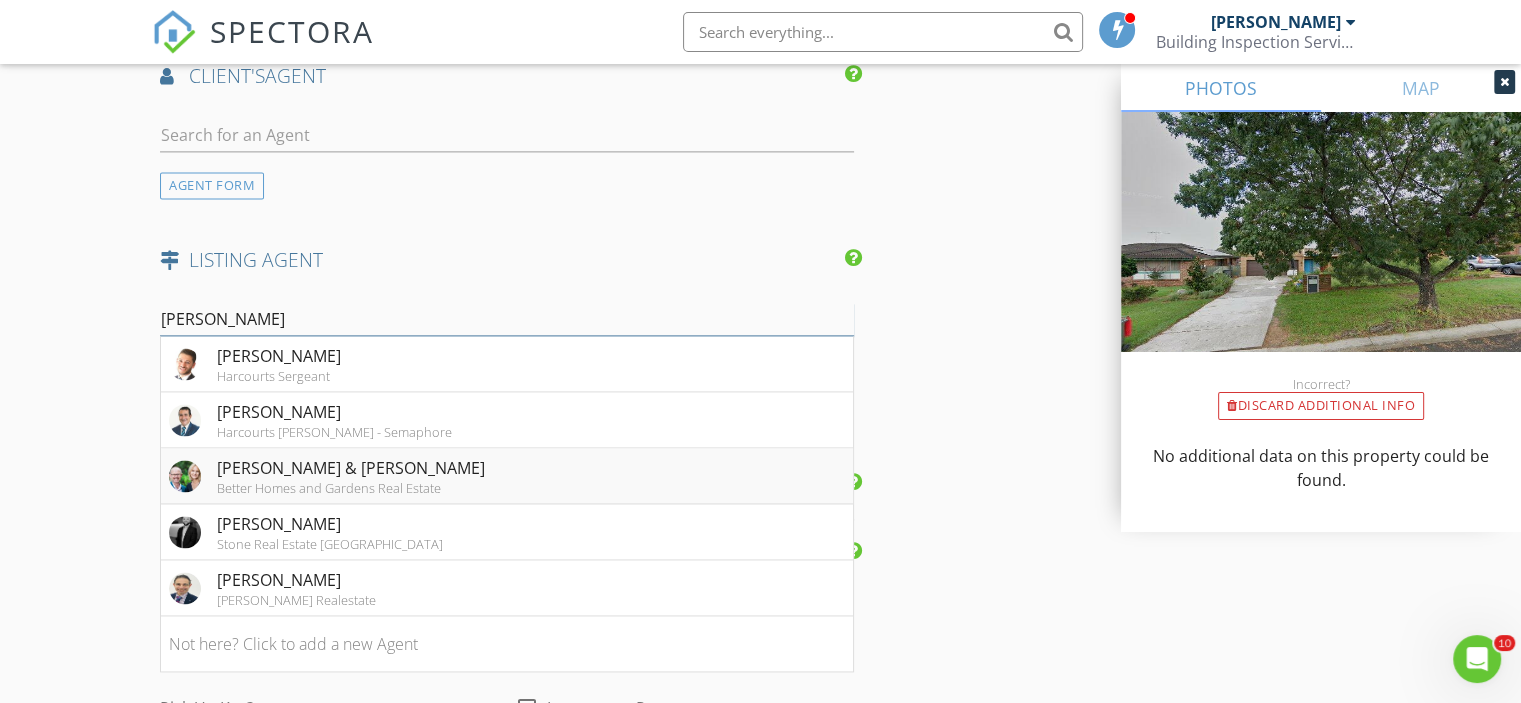 type on "Anthony Bek" 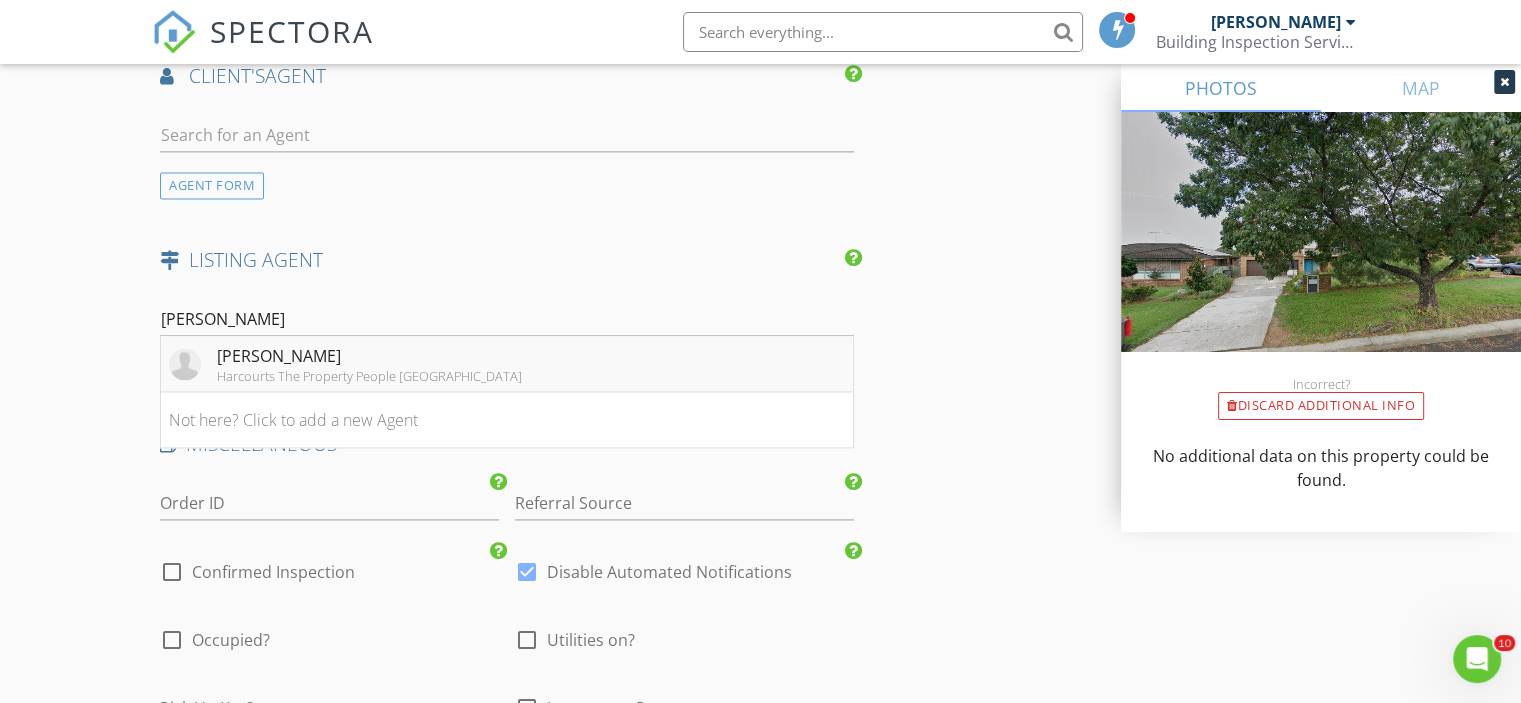 click on "Anthony Bekiaris" at bounding box center [369, 356] 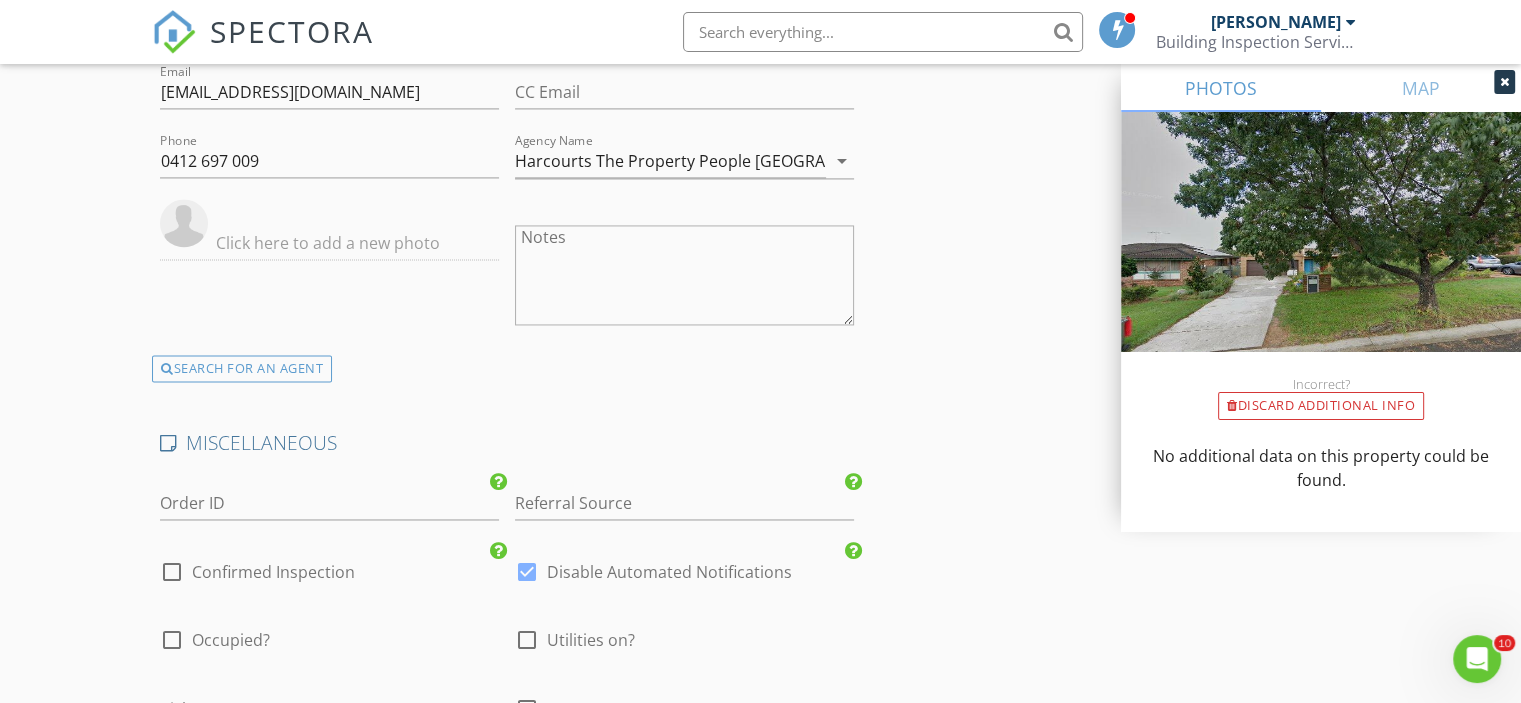 scroll, scrollTop: 3300, scrollLeft: 0, axis: vertical 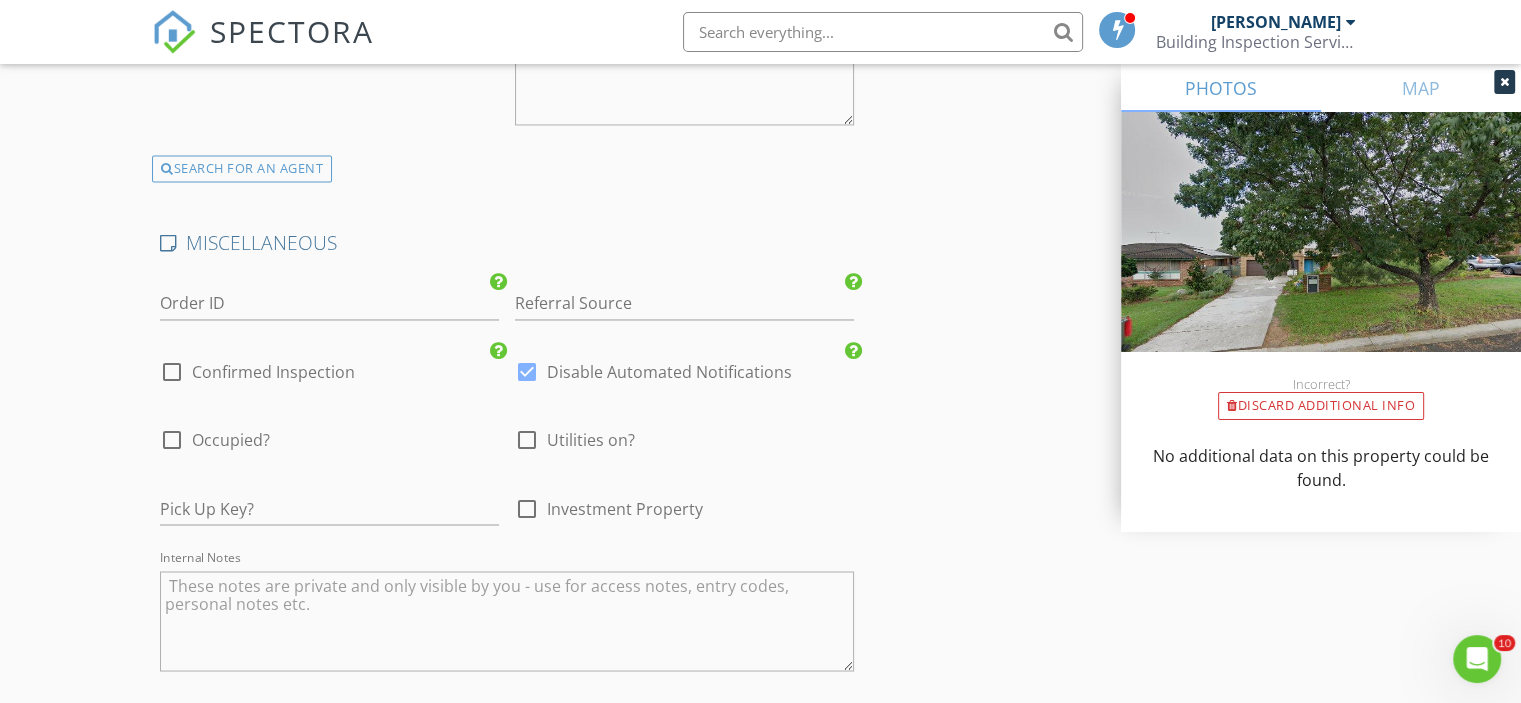 click on "Confirmed Inspection" at bounding box center [273, 372] 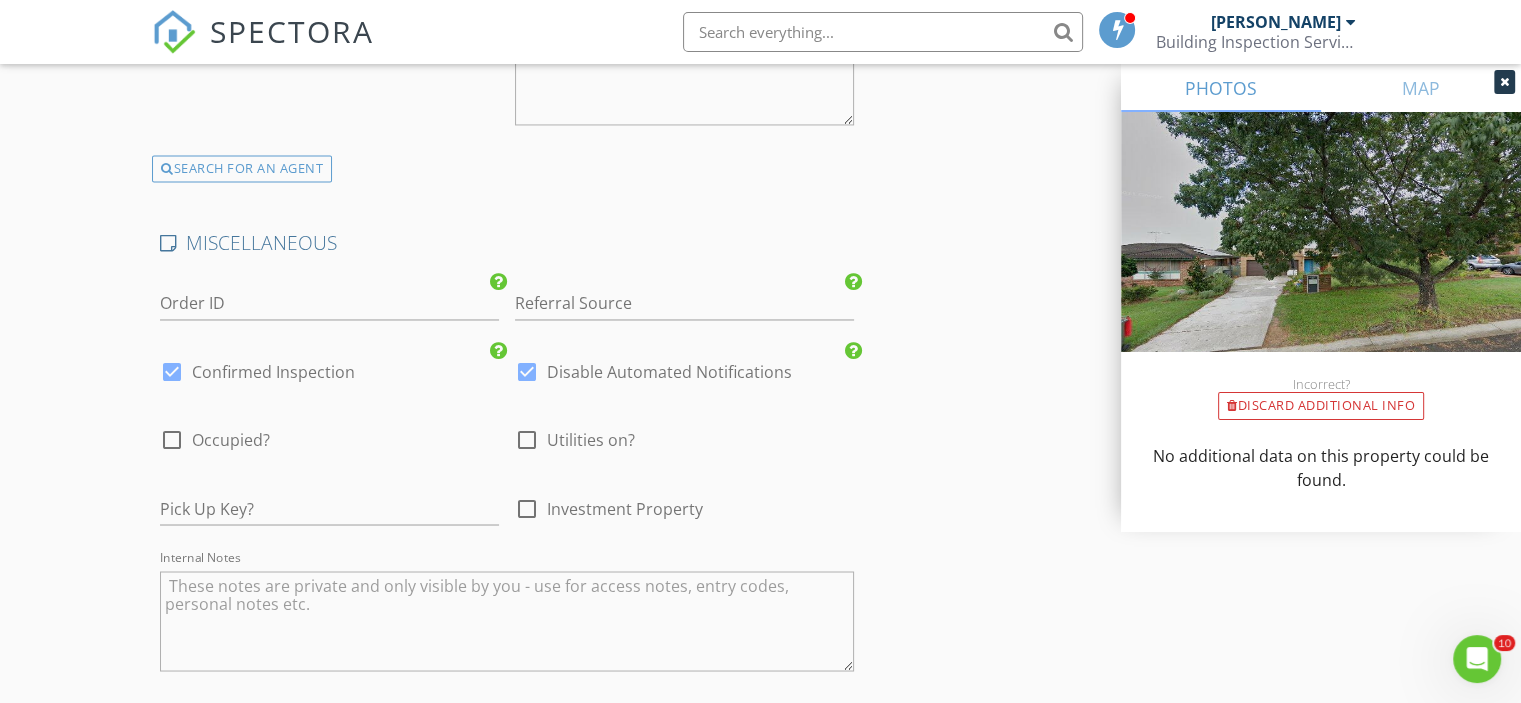 click on "Occupied?" at bounding box center (231, 440) 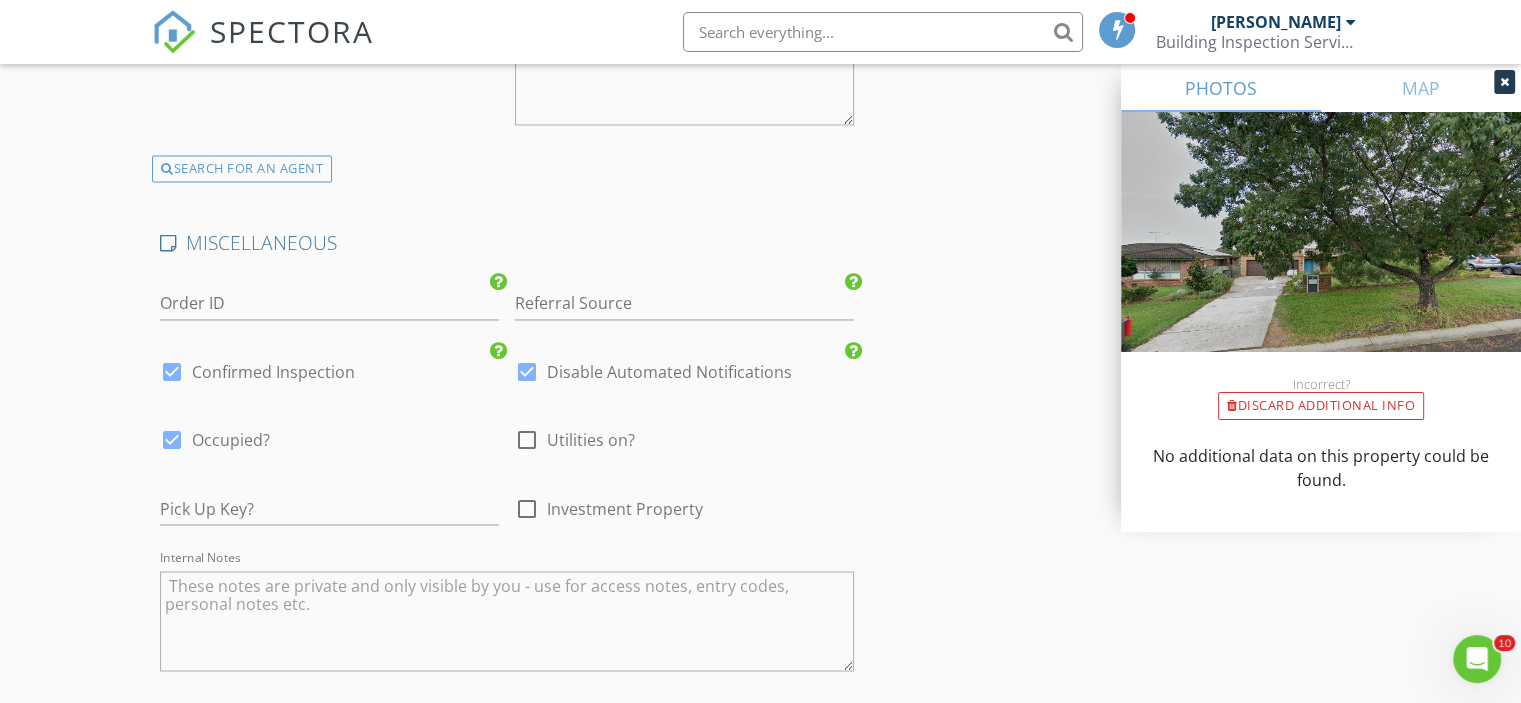 click at bounding box center (527, 440) 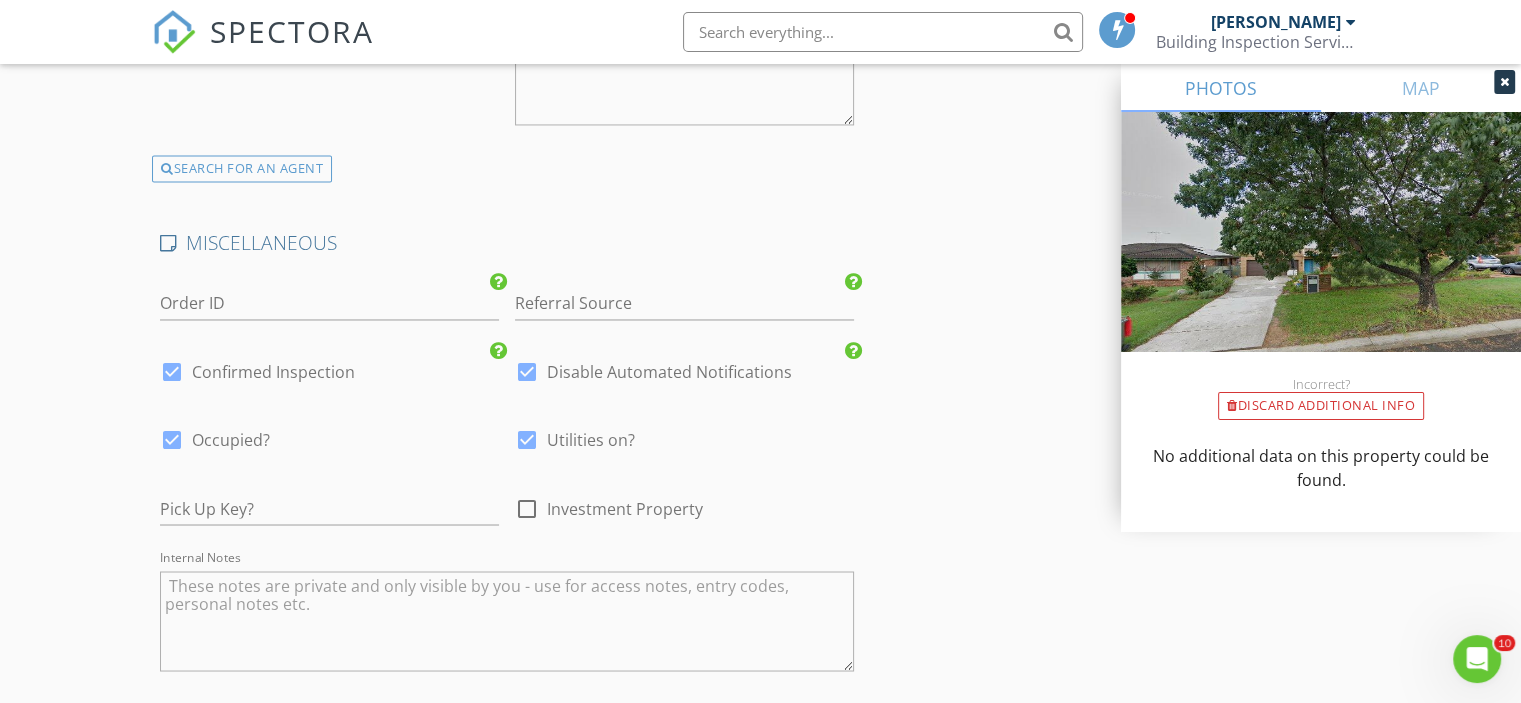 scroll, scrollTop: 3600, scrollLeft: 0, axis: vertical 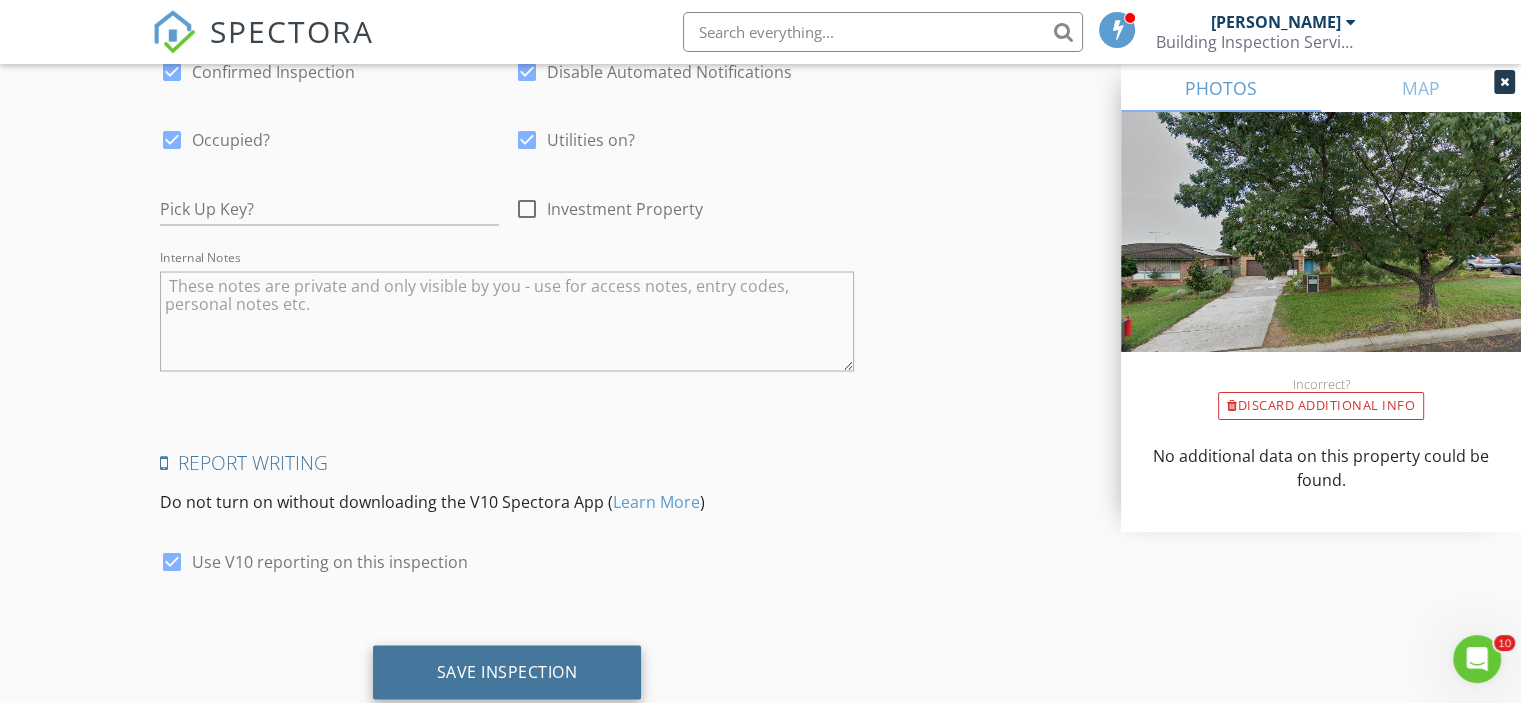 click on "Save Inspection" at bounding box center [507, 672] 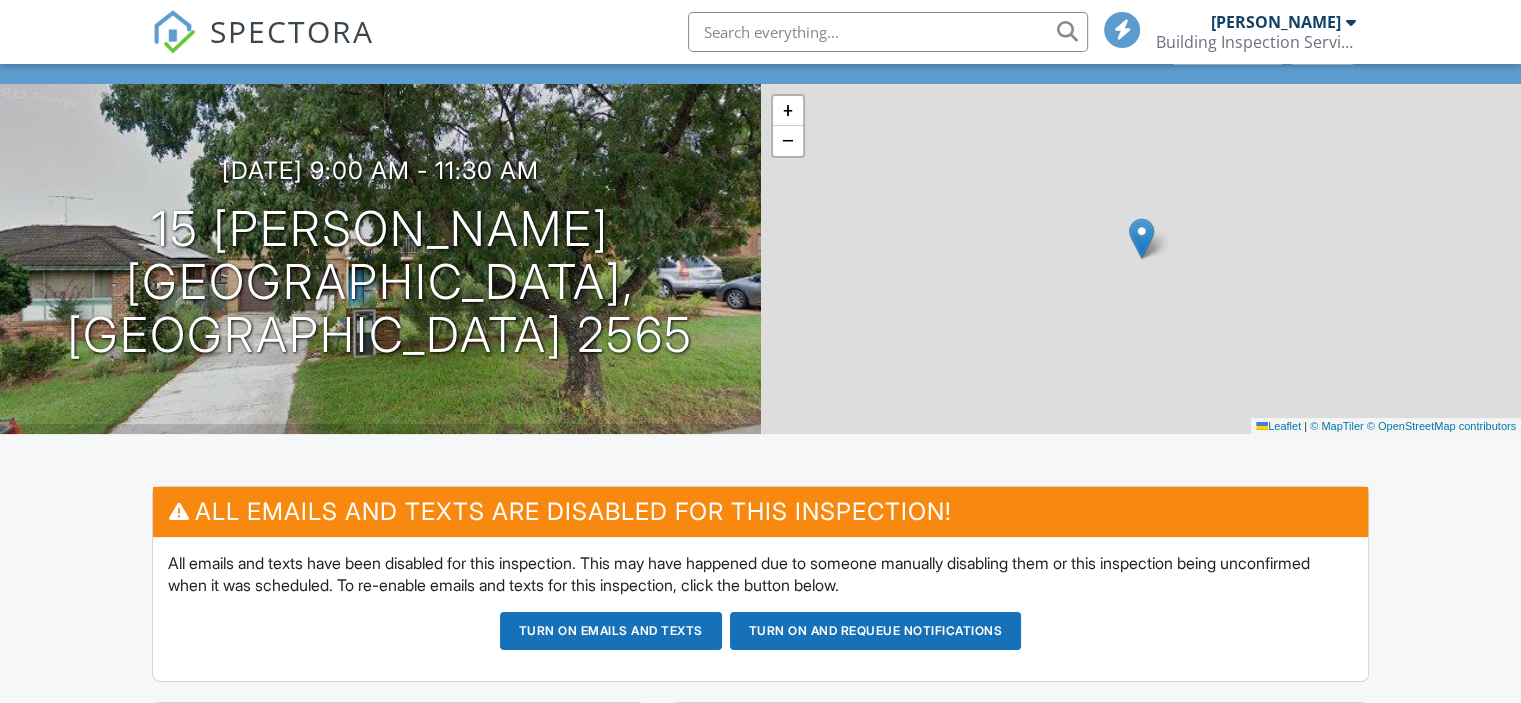 scroll, scrollTop: 100, scrollLeft: 0, axis: vertical 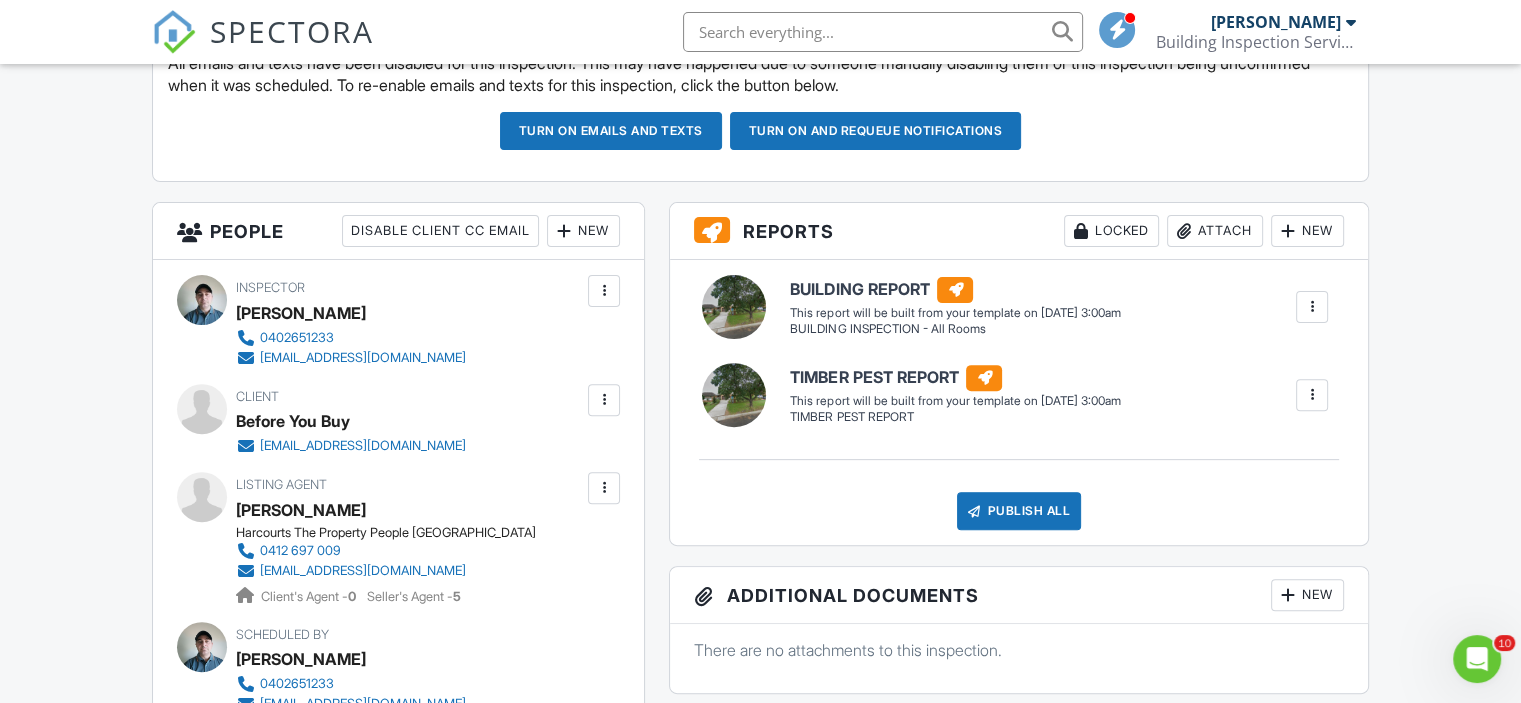 click on "Locked" at bounding box center [1111, 231] 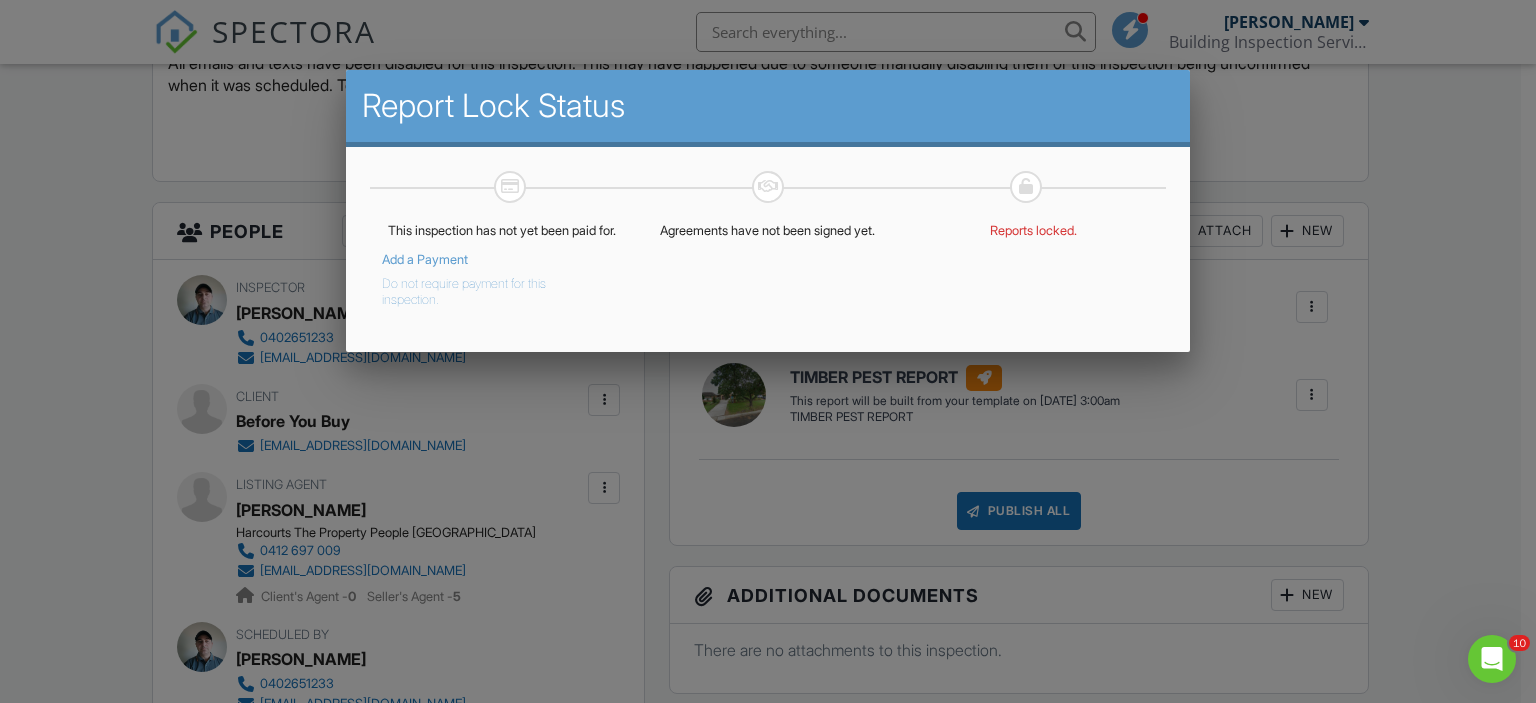 click on "Do not require payment for this inspection." at bounding box center (488, 288) 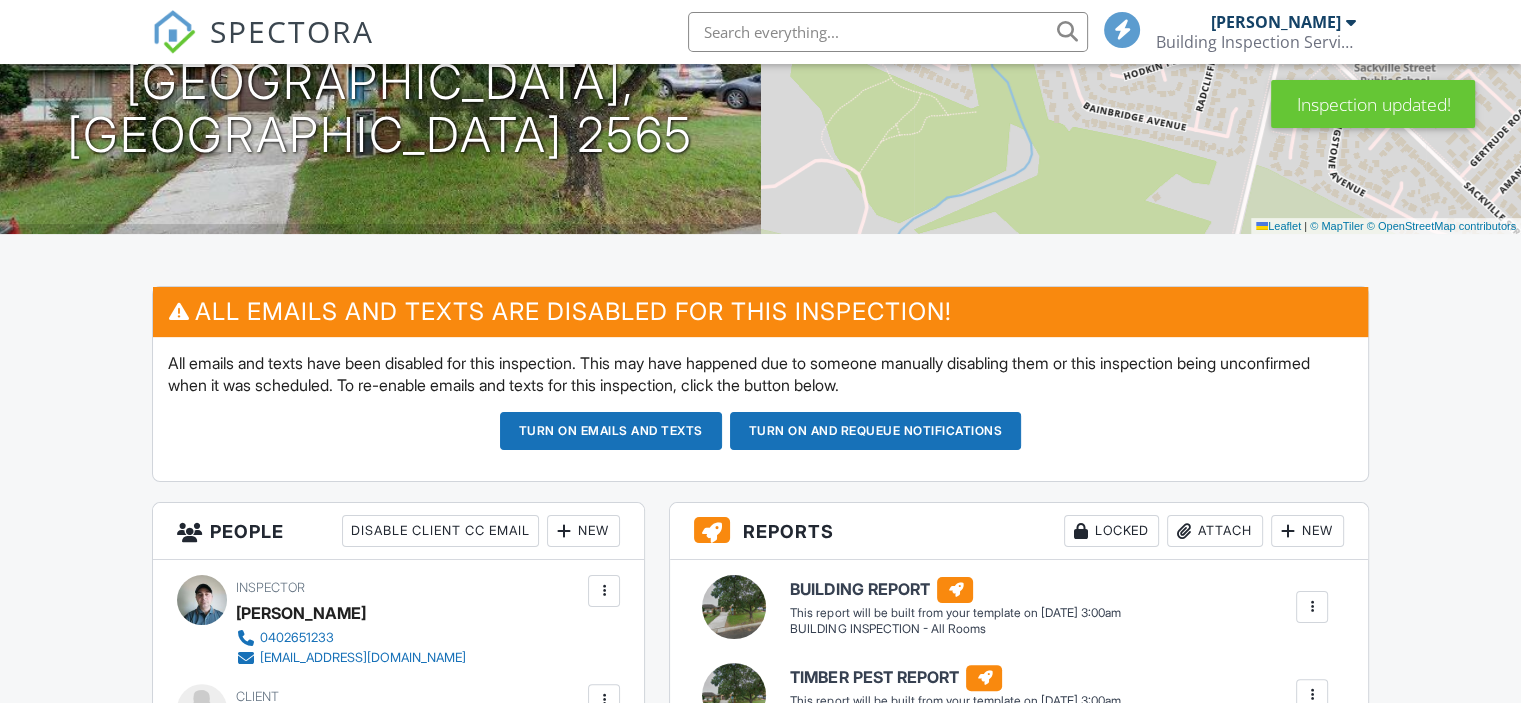 scroll, scrollTop: 200, scrollLeft: 0, axis: vertical 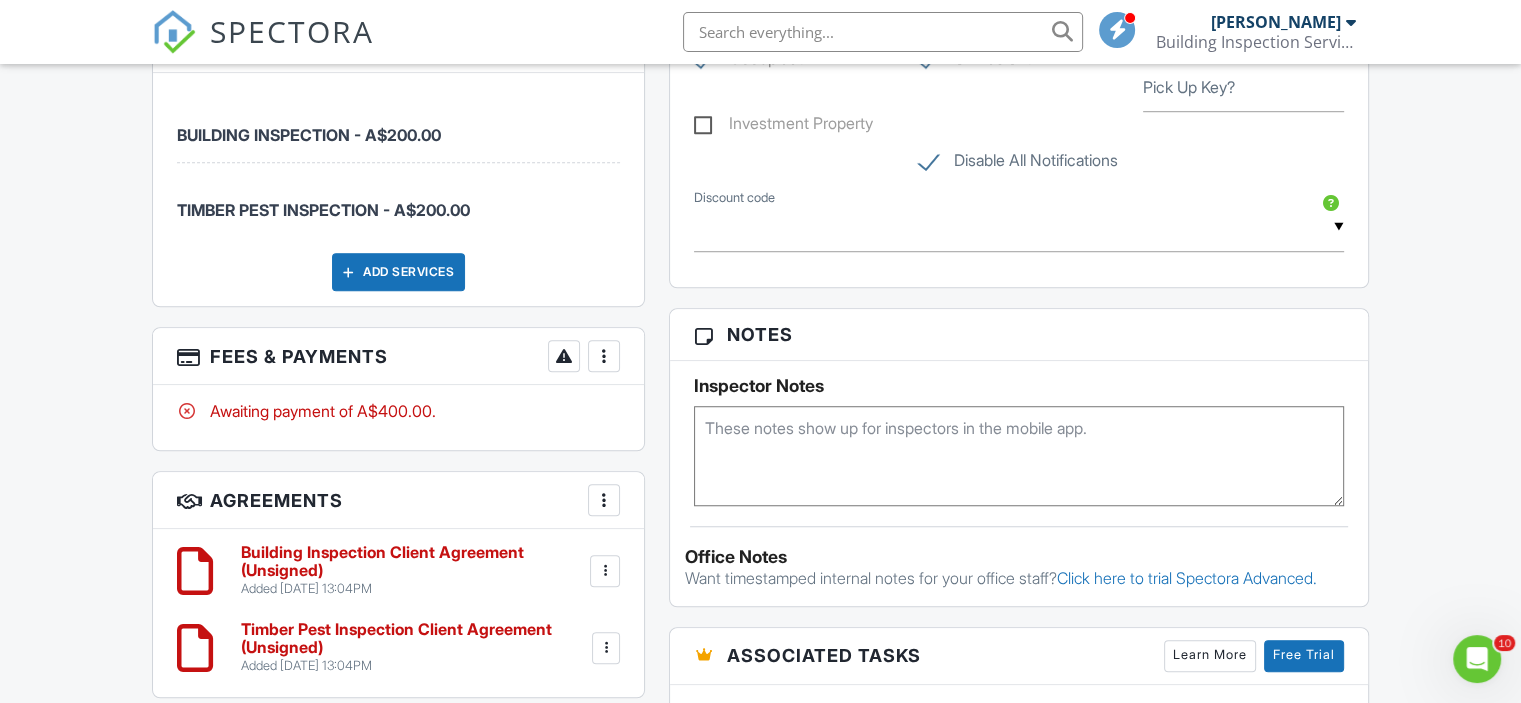 click on "Building Inspection Client Agreement
(Unsigned)" at bounding box center [413, 561] 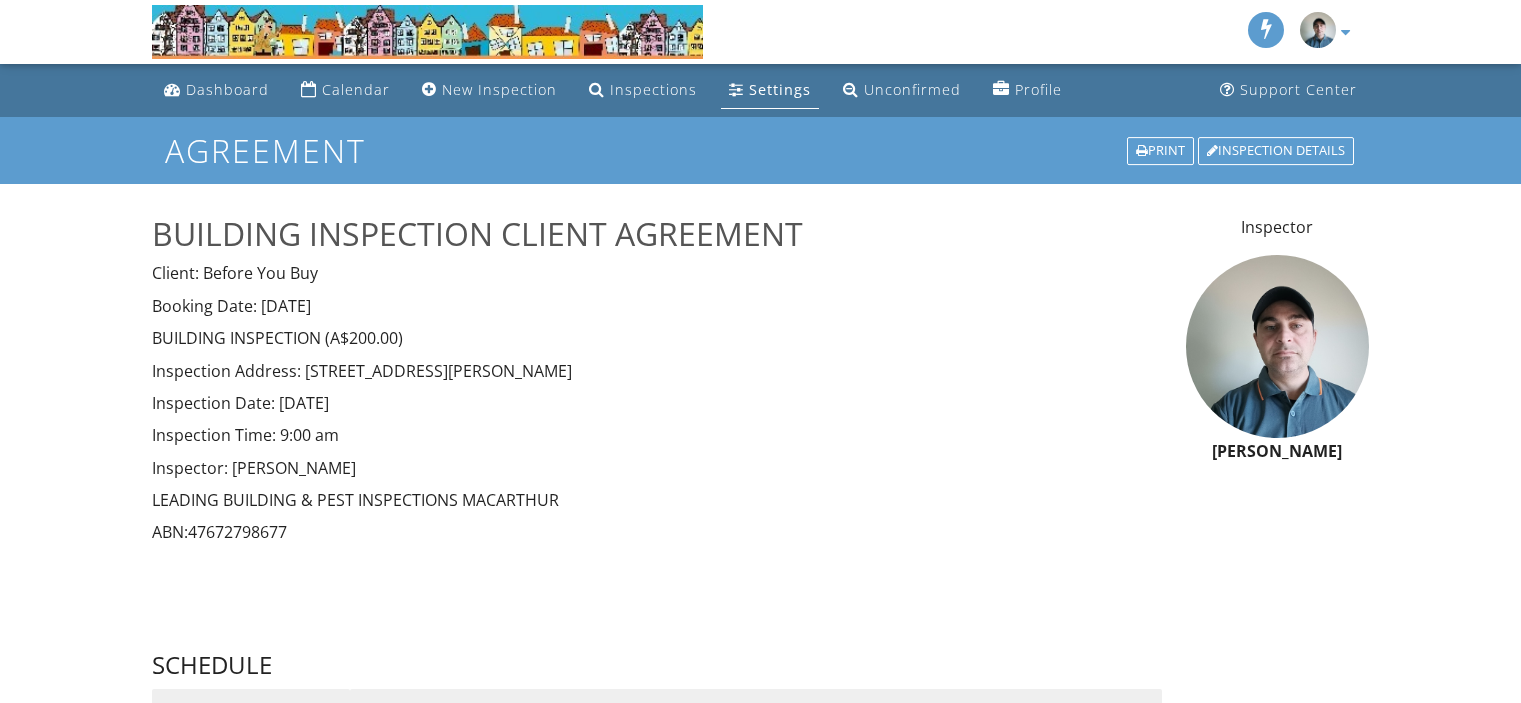 scroll, scrollTop: 0, scrollLeft: 0, axis: both 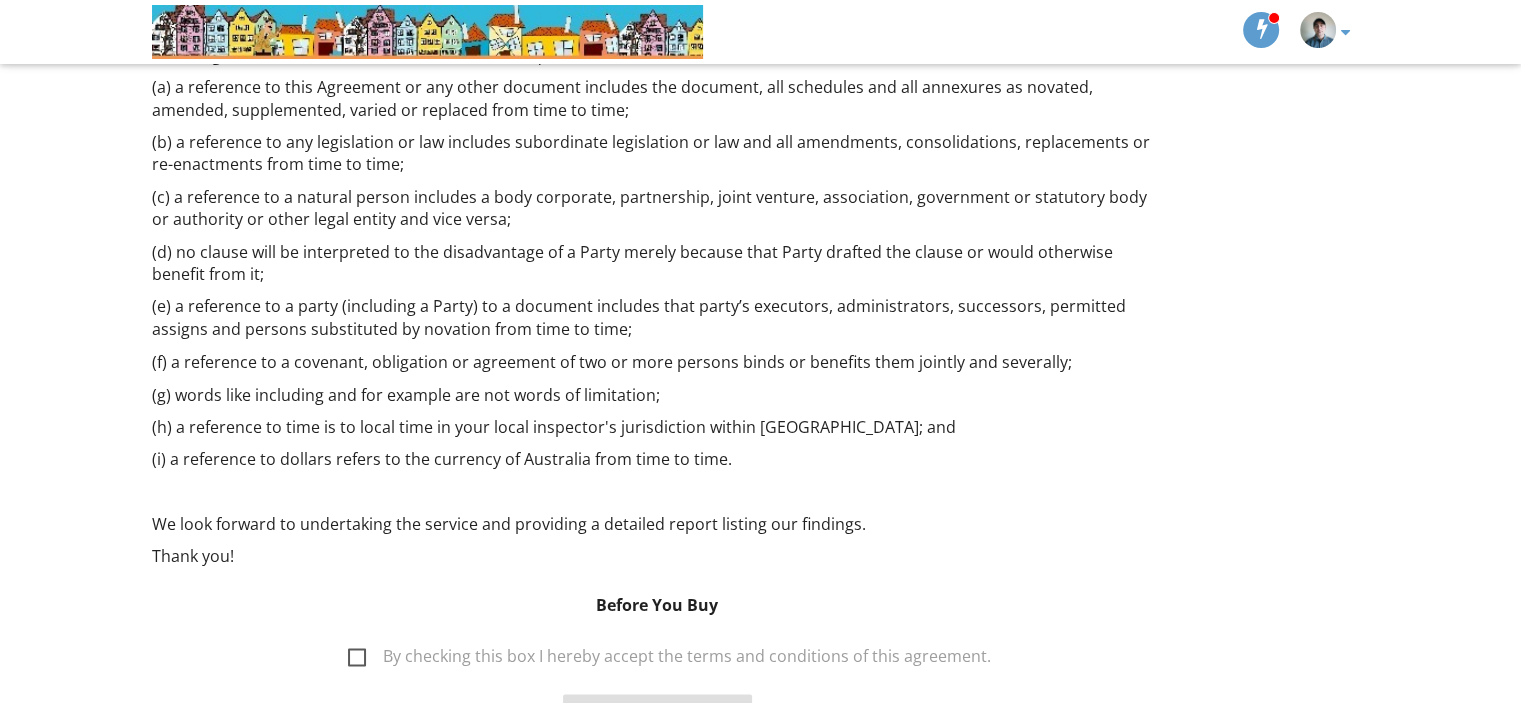 click on "By checking this box I hereby accept the terms and conditions of this agreement." at bounding box center (669, 658) 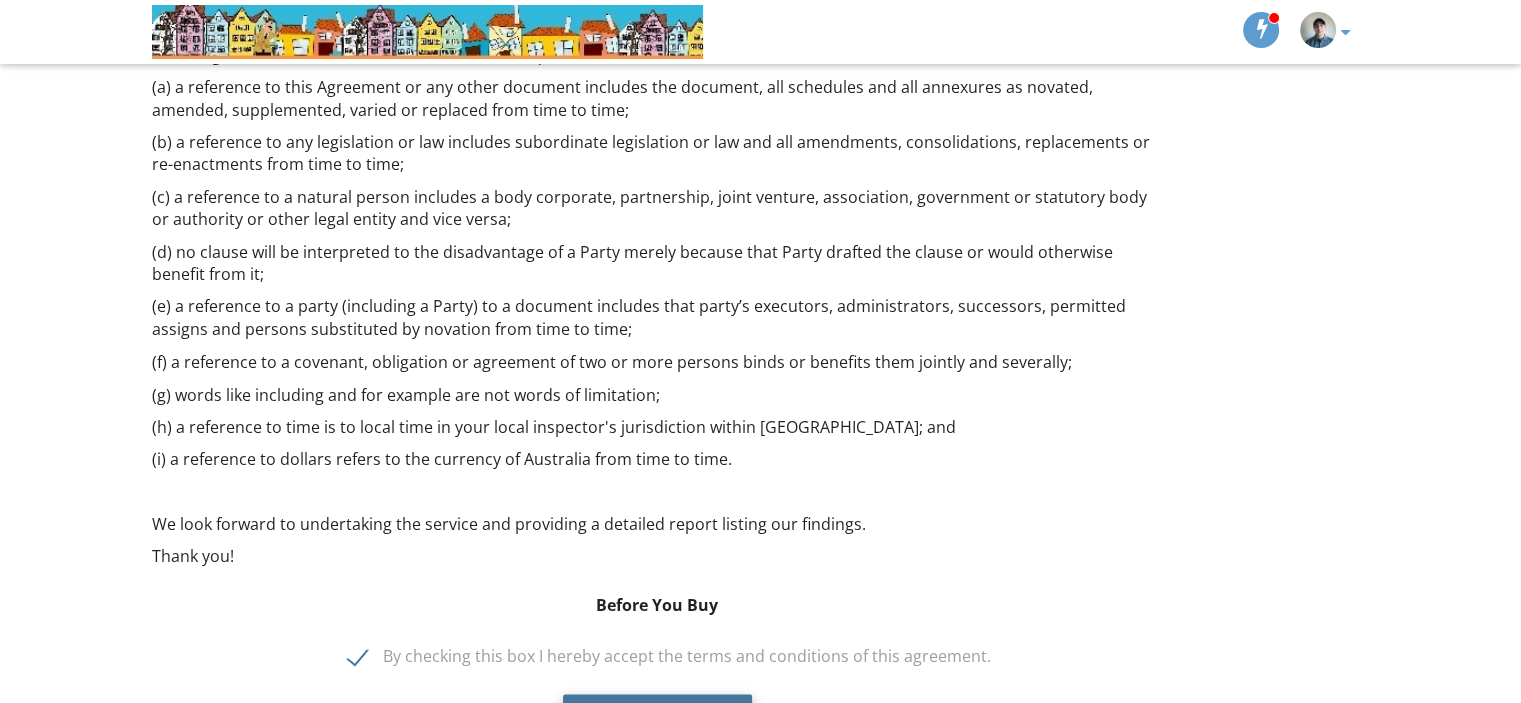 click on "Submit" at bounding box center (657, 721) 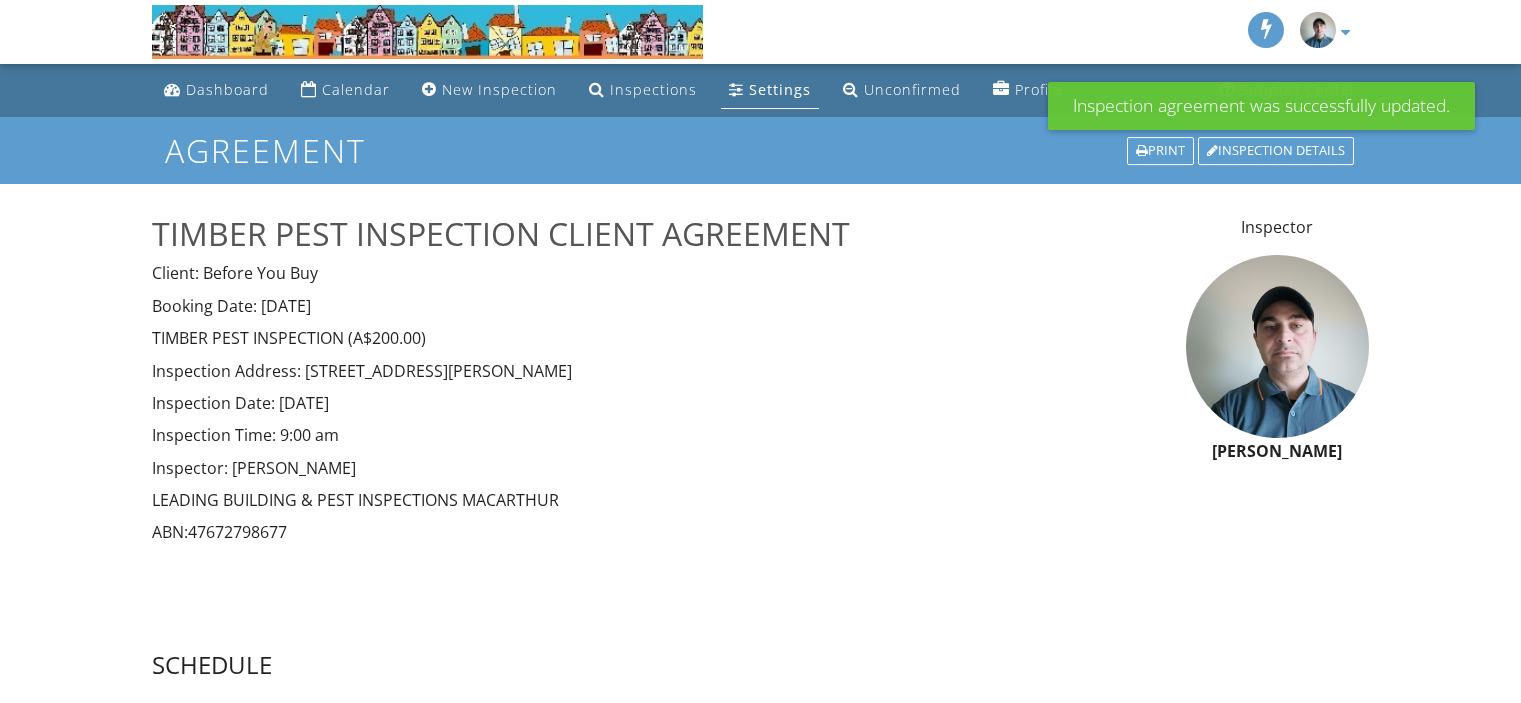 scroll, scrollTop: 0, scrollLeft: 0, axis: both 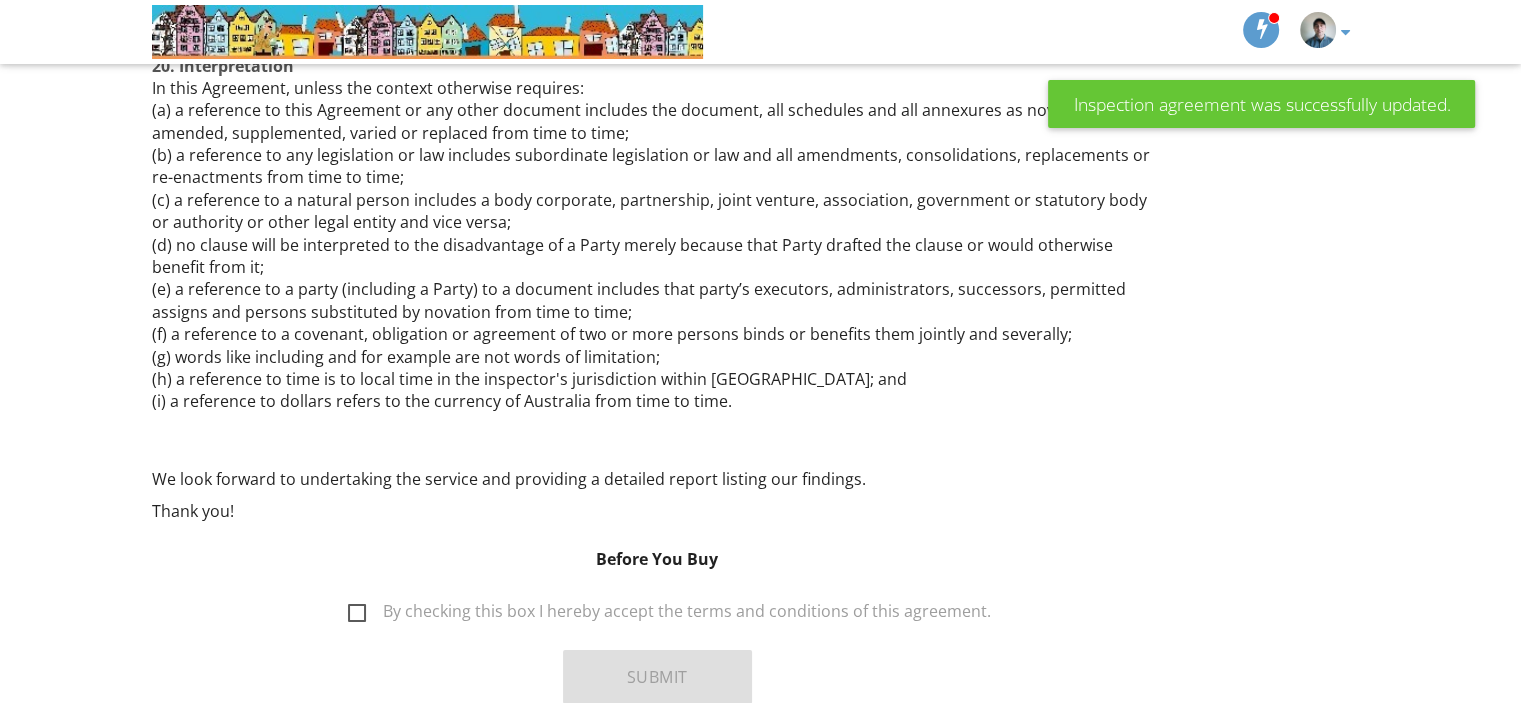 click on "By checking this box I hereby accept the terms and conditions of this agreement." at bounding box center (669, 614) 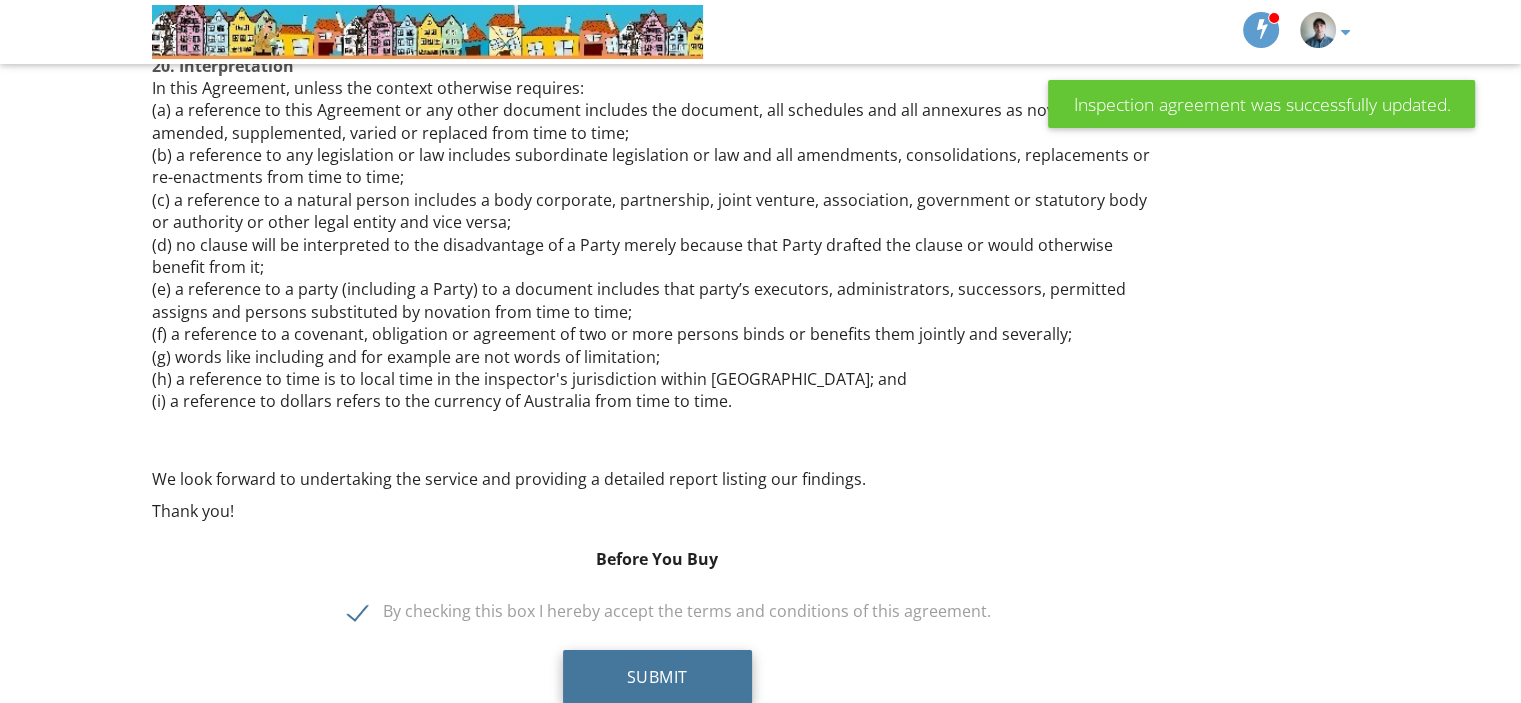 click on "Submit" at bounding box center [657, 677] 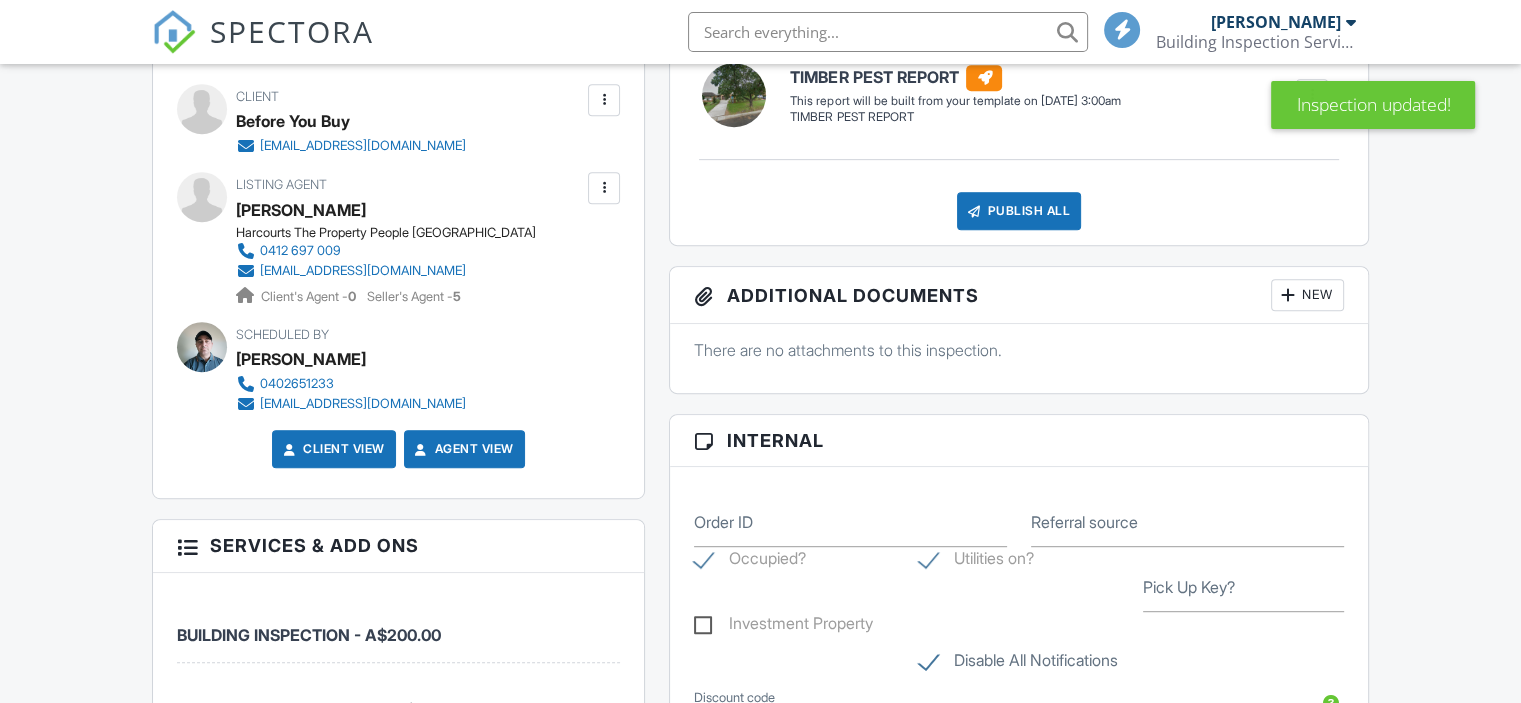 scroll, scrollTop: 0, scrollLeft: 0, axis: both 